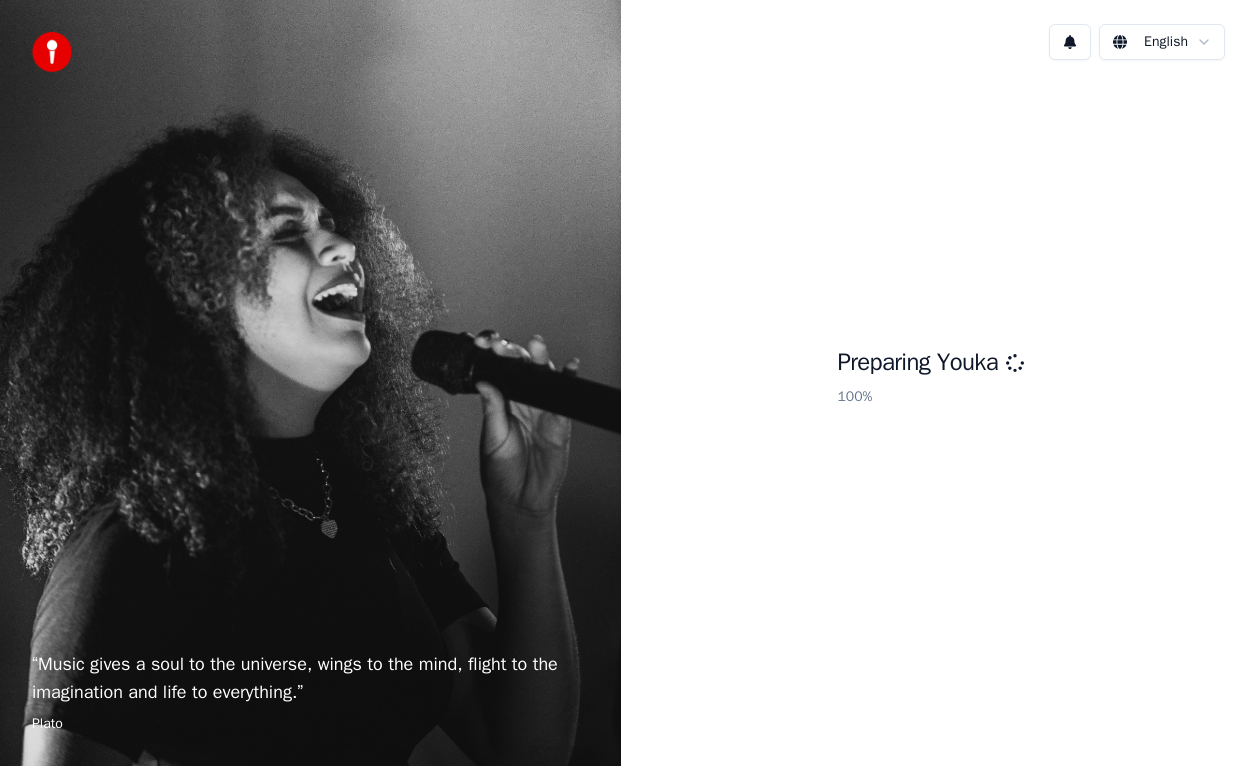 scroll, scrollTop: 0, scrollLeft: 0, axis: both 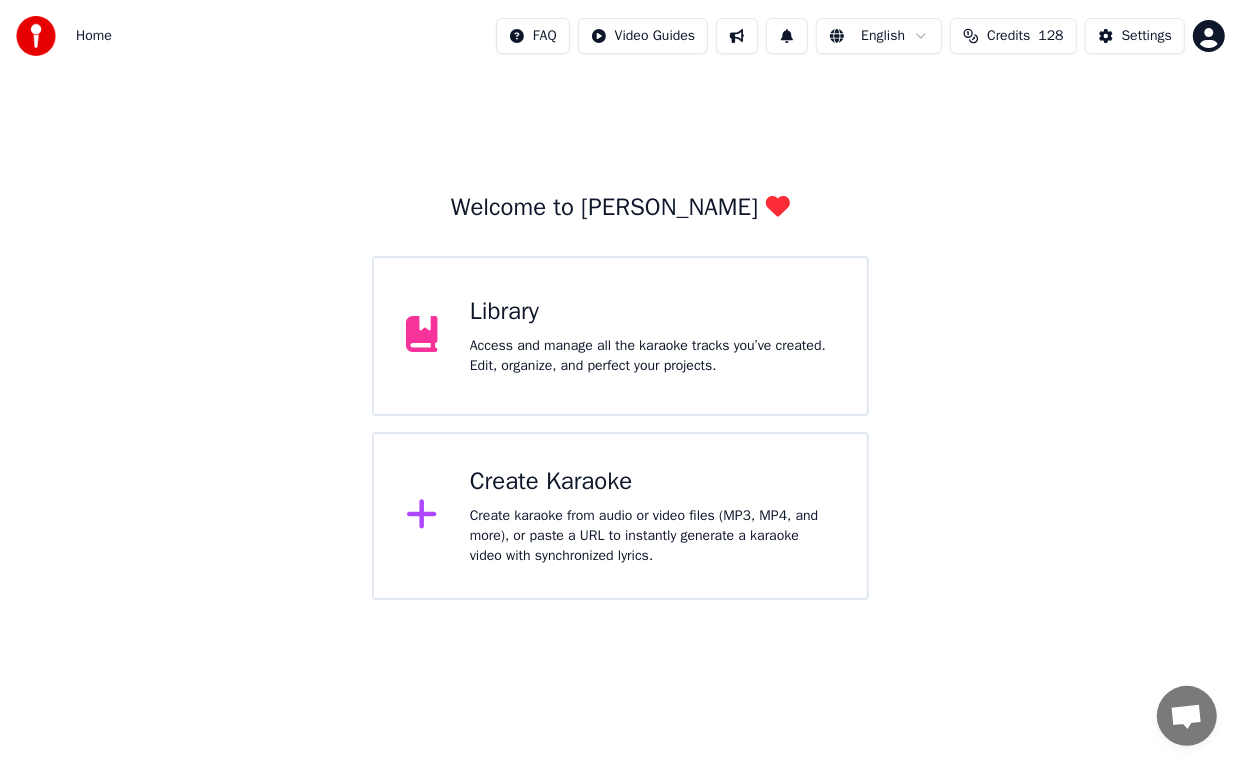 click on "Create Karaoke" at bounding box center (652, 482) 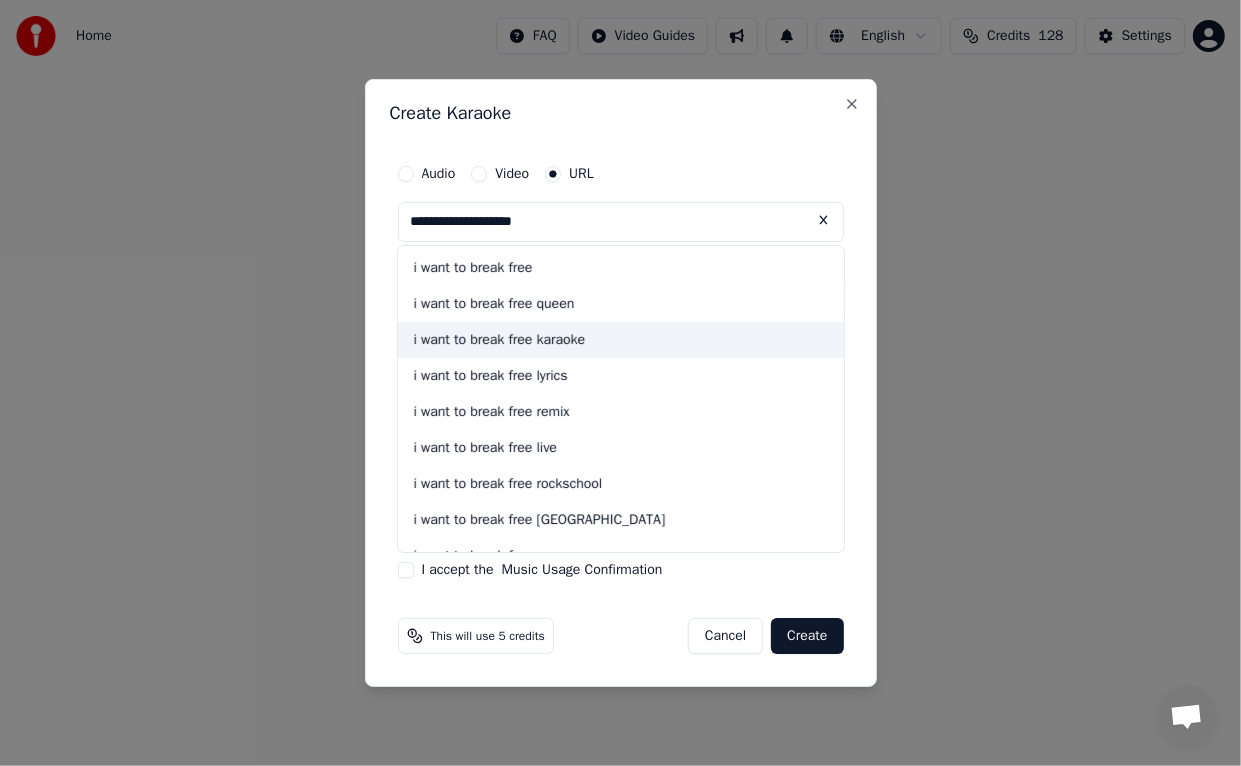 click on "i want to break free karaoke" at bounding box center [621, 340] 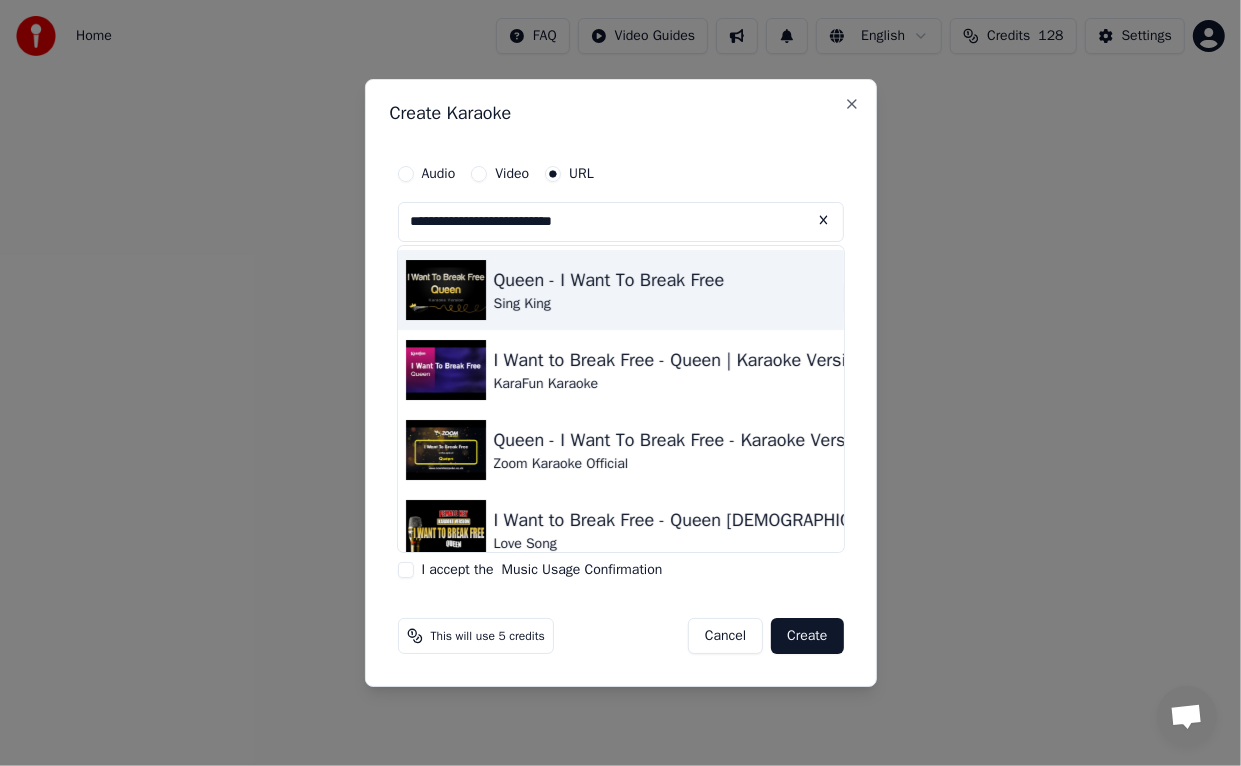 click on "Queen - I Want To Break Free" at bounding box center [609, 280] 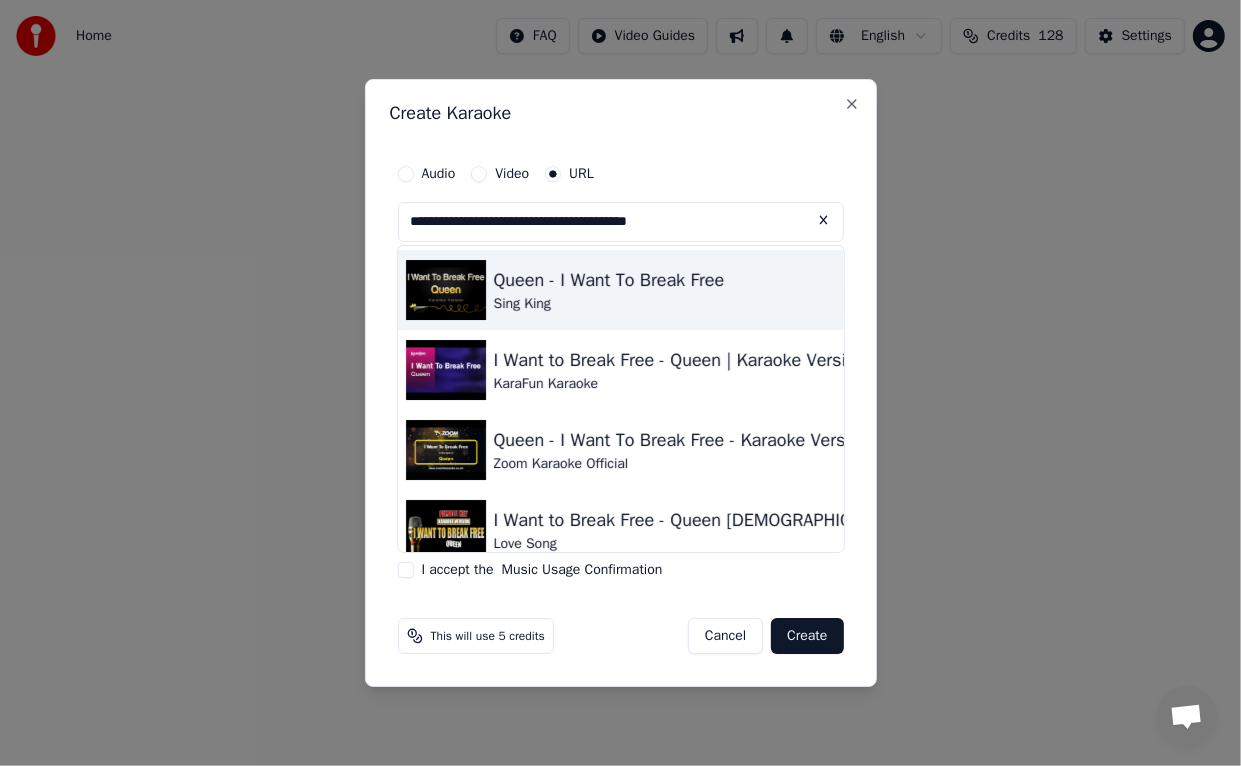 type on "**********" 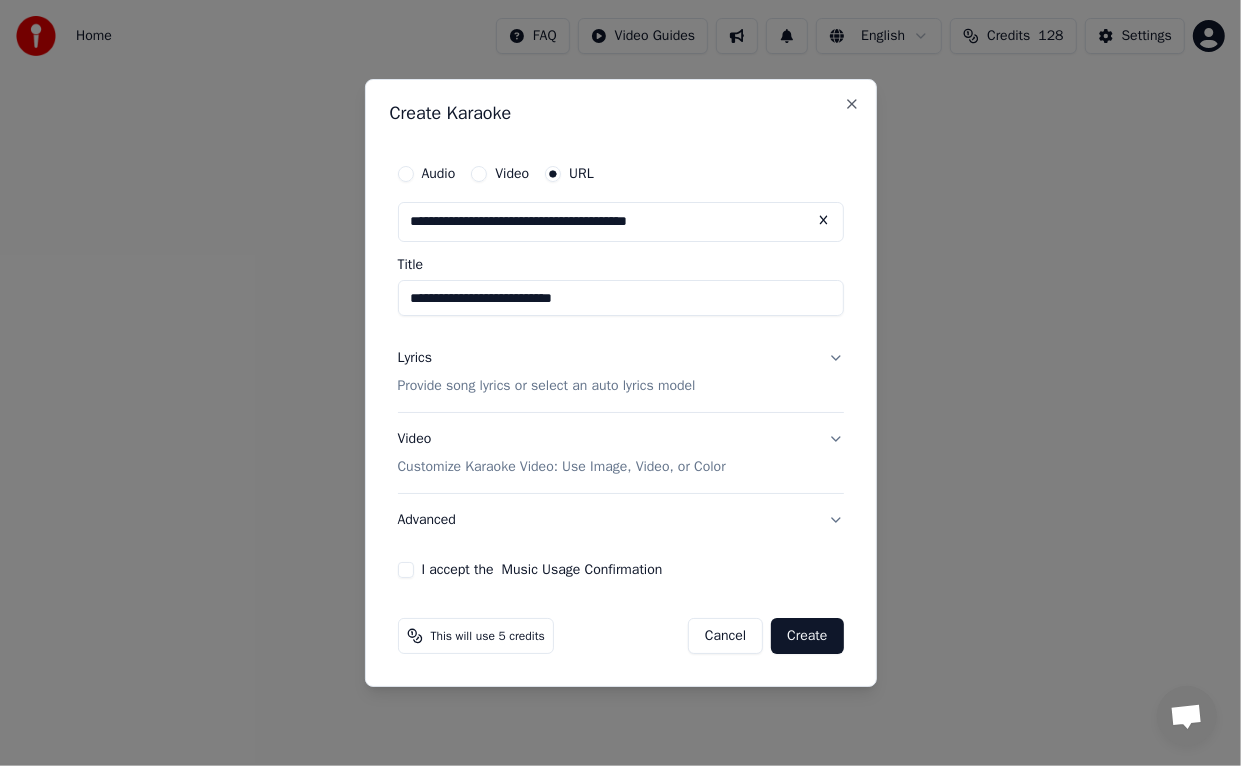 click on "I accept the   Music Usage Confirmation" at bounding box center [406, 570] 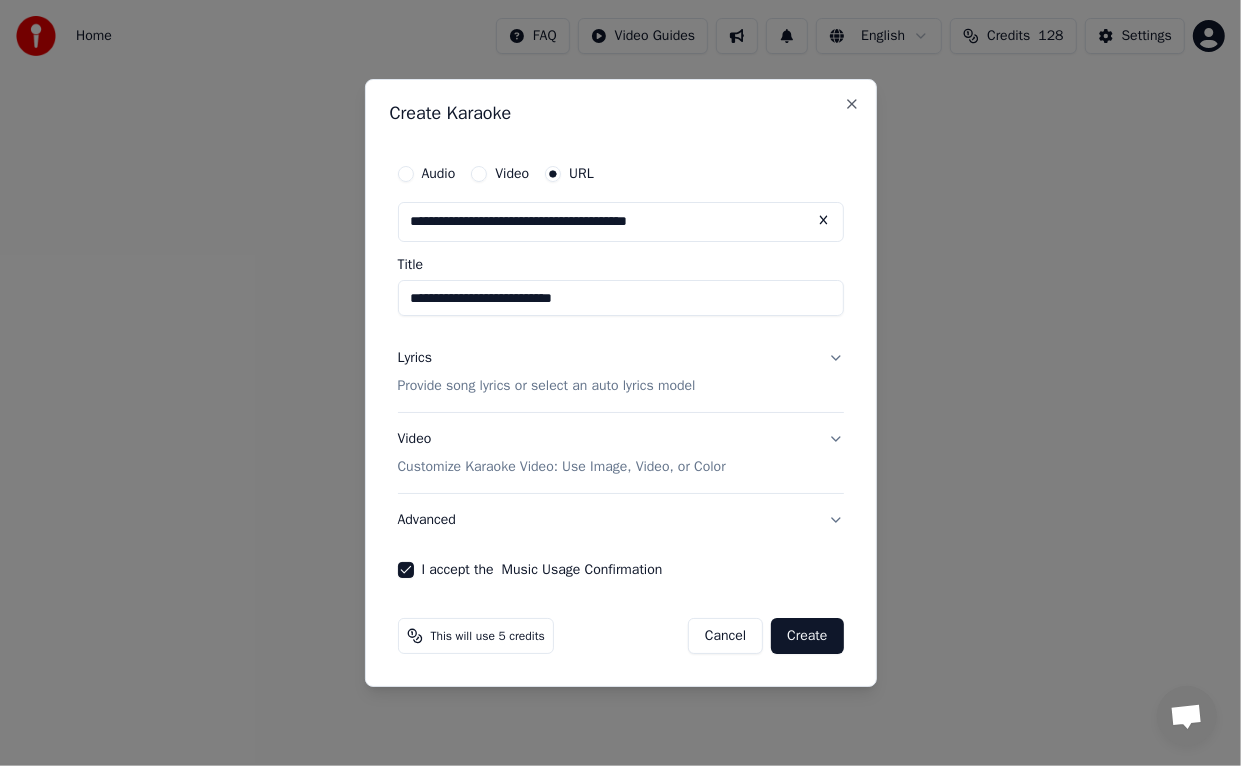 click on "Create" at bounding box center (807, 636) 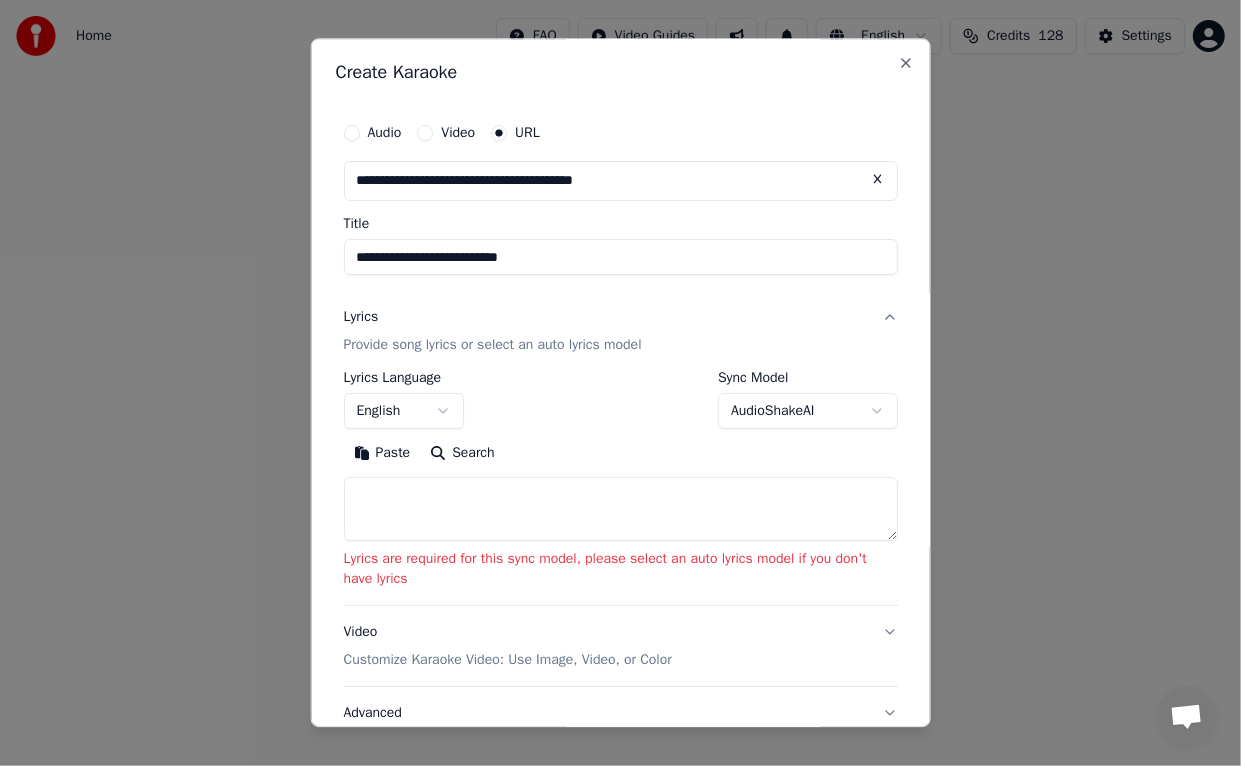 click on "**********" at bounding box center (620, 300) 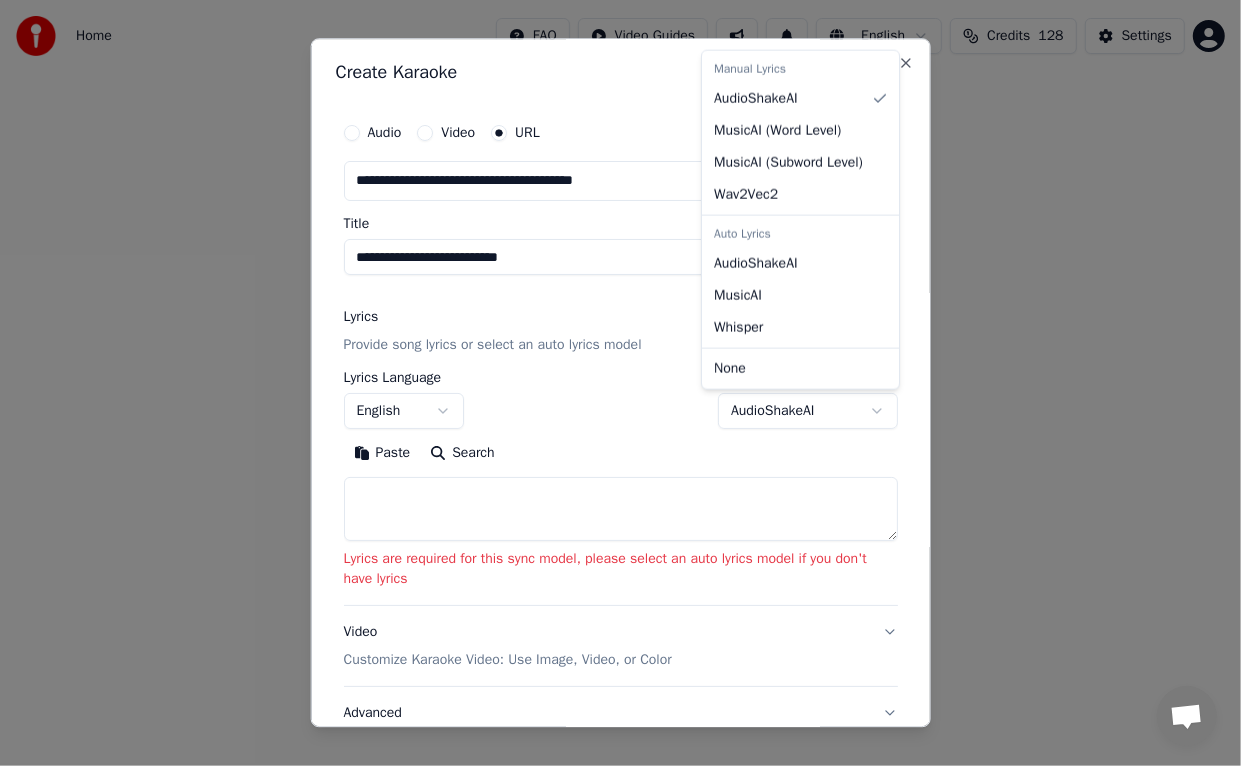 select on "*******" 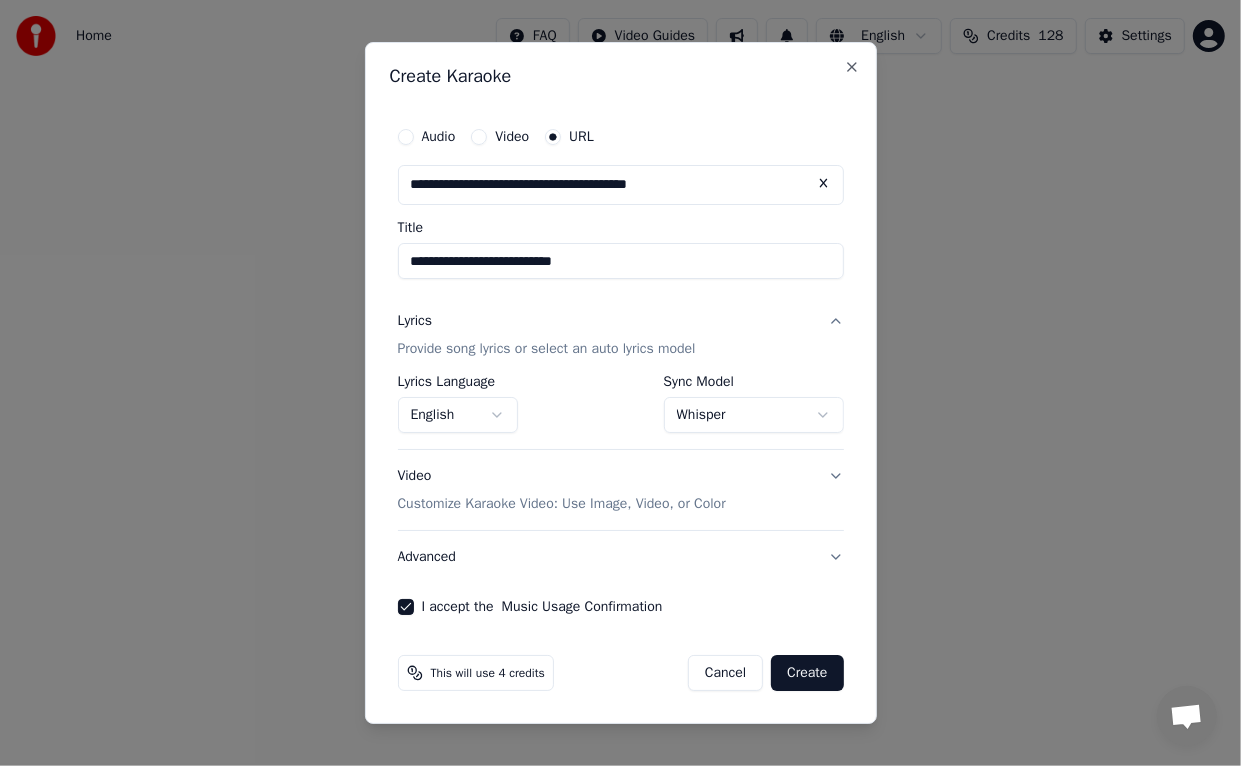 click on "Create" at bounding box center (807, 673) 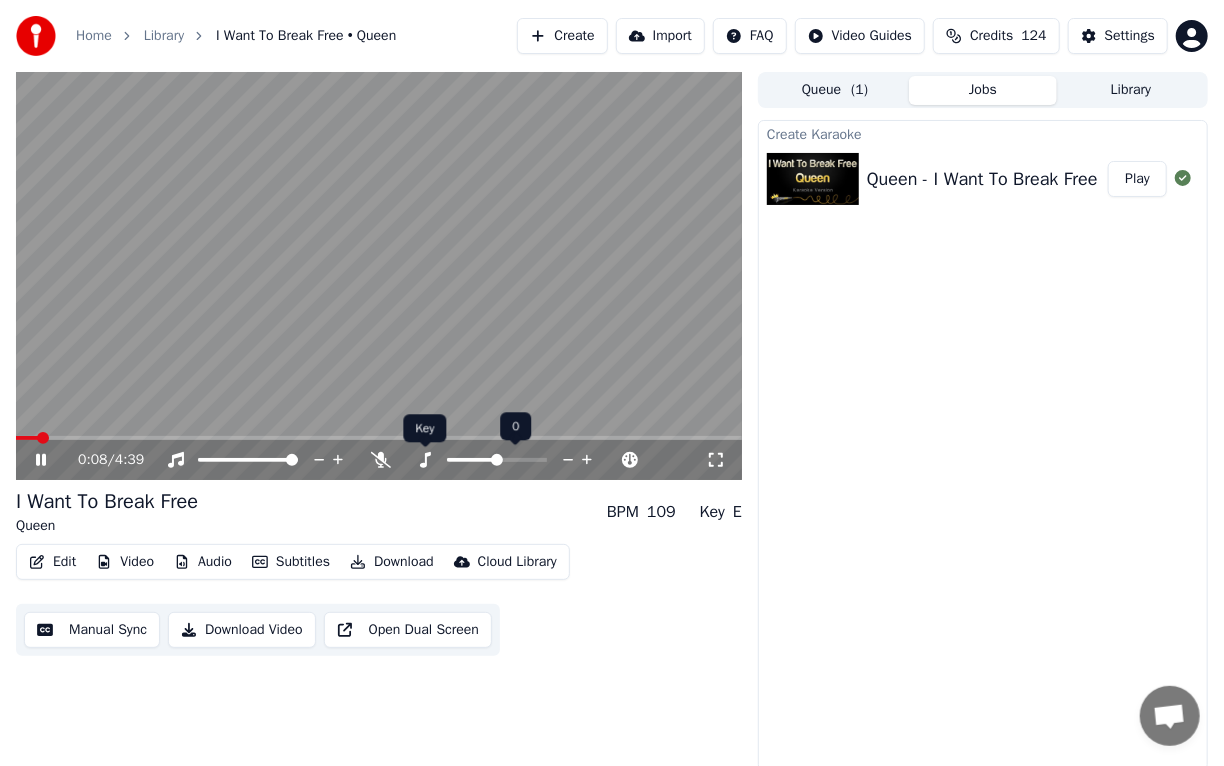 click 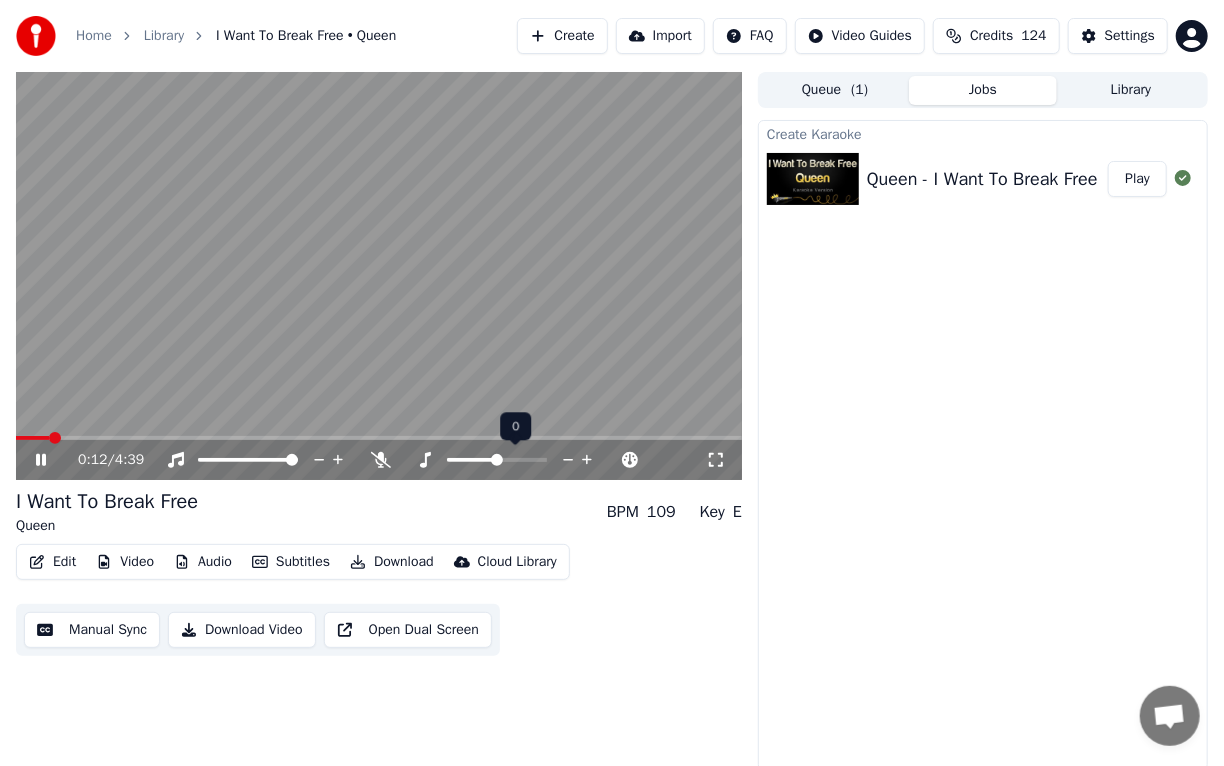 click at bounding box center (515, 460) 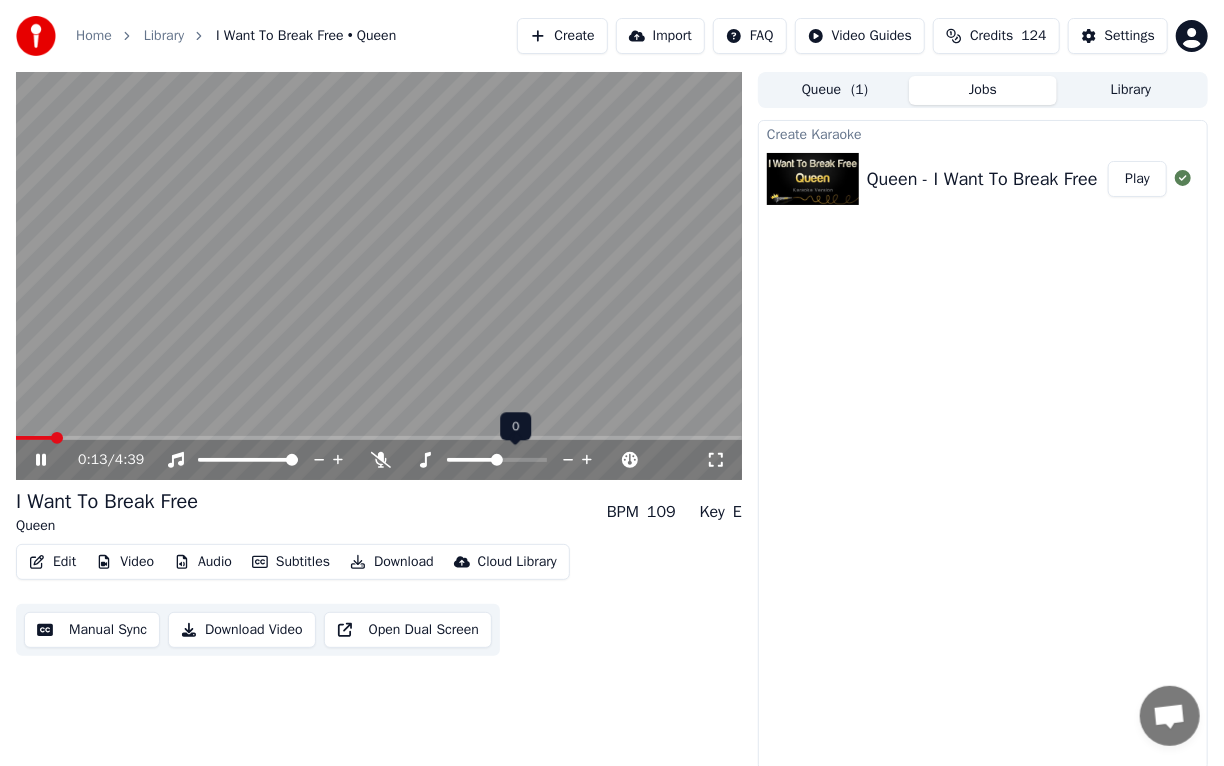 click at bounding box center [515, 460] 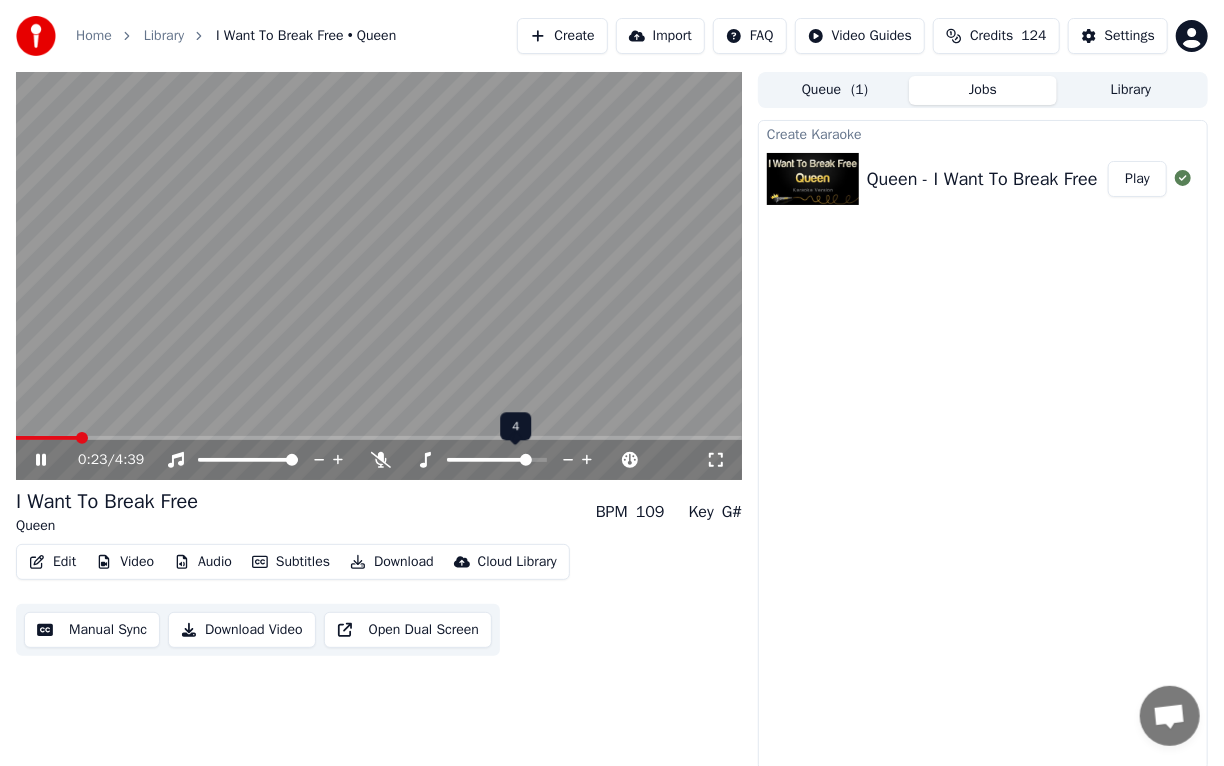 click at bounding box center (526, 460) 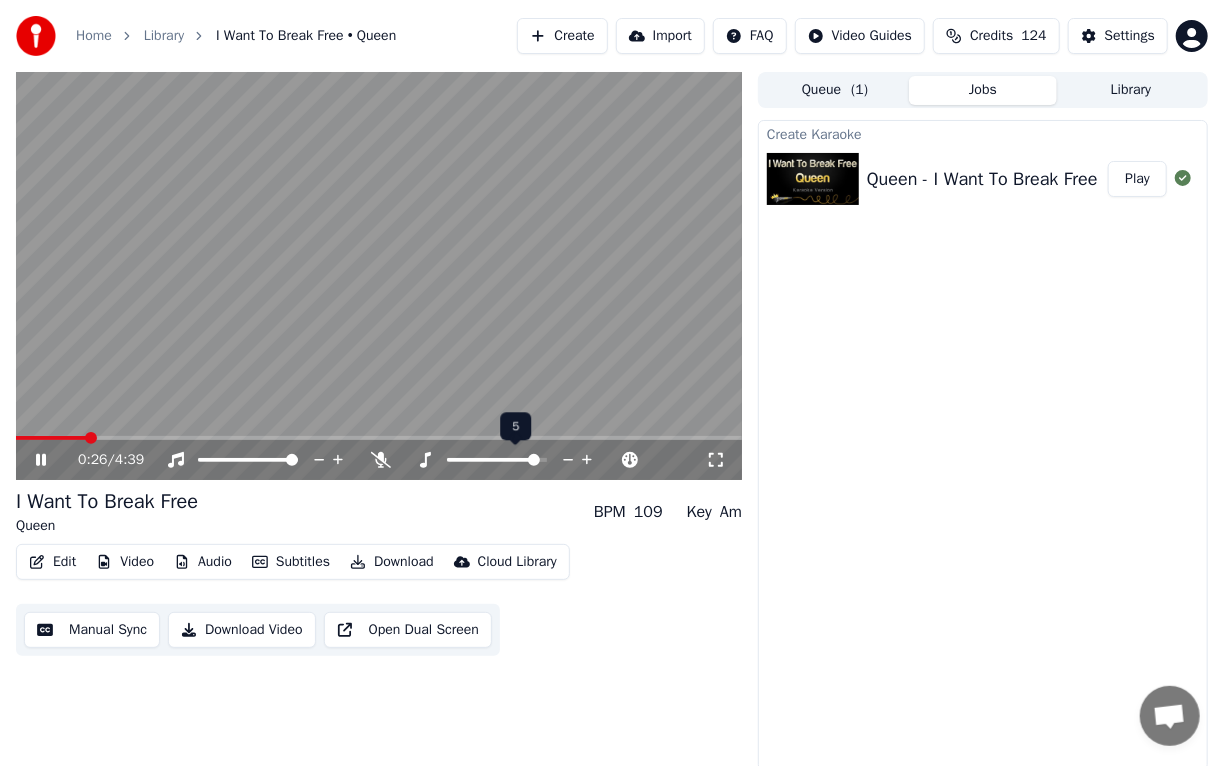click at bounding box center (497, 460) 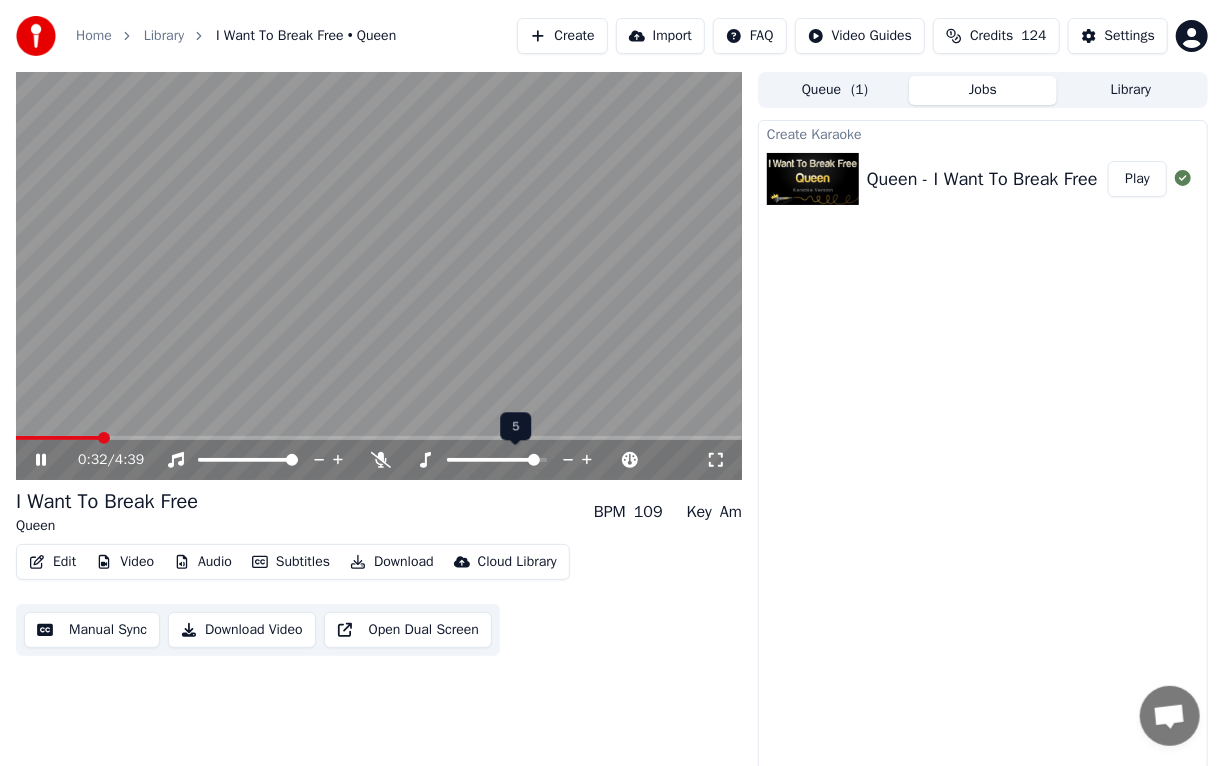 click at bounding box center (493, 460) 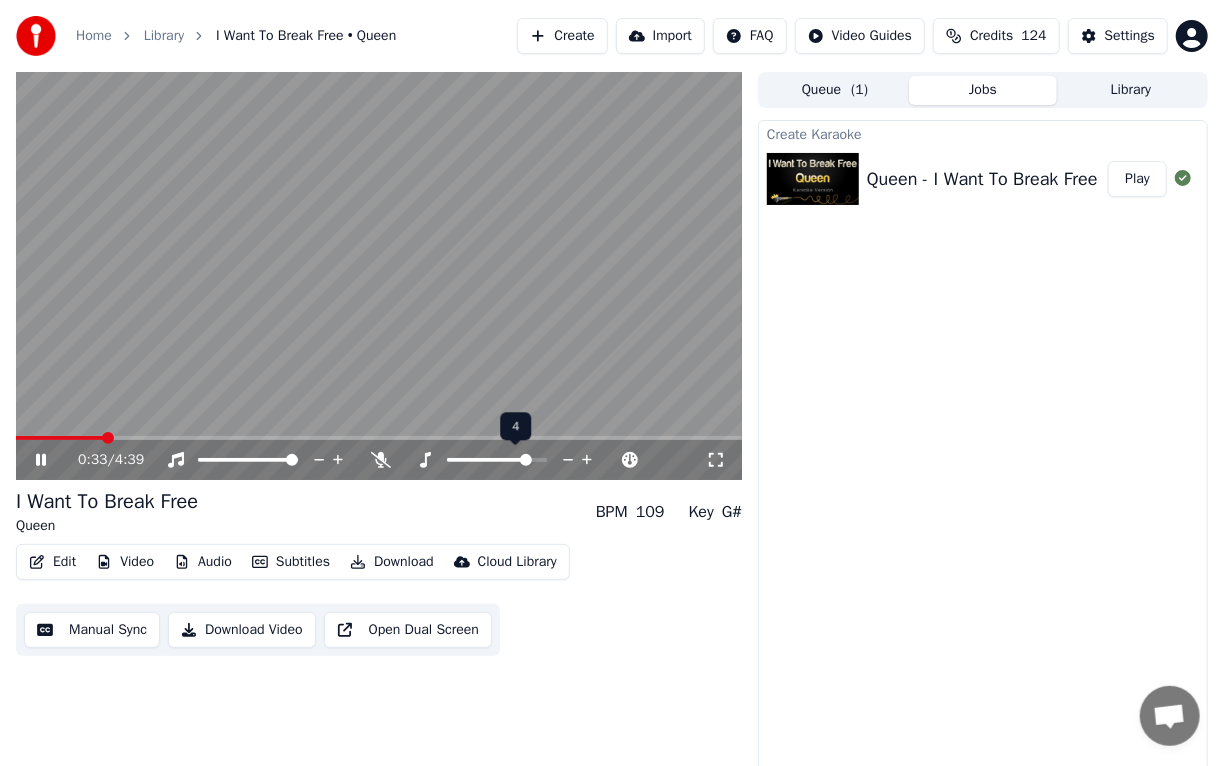 click at bounding box center [526, 460] 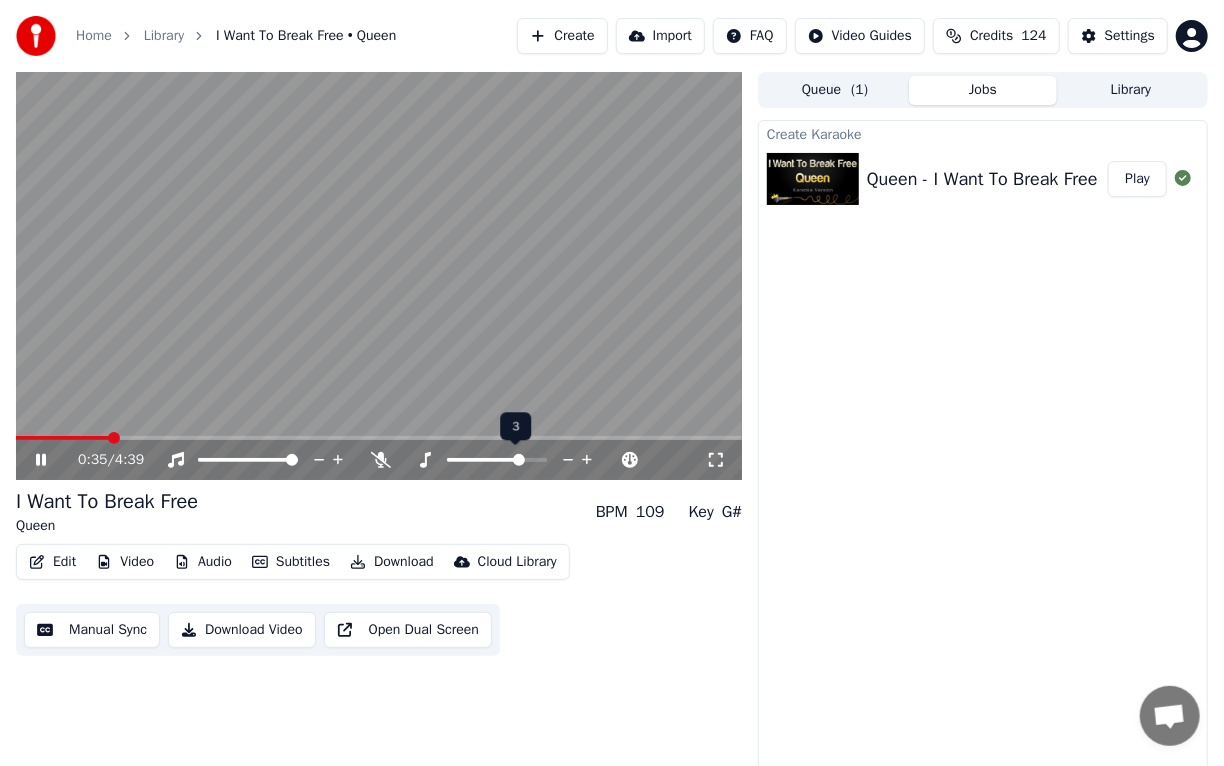 click at bounding box center [484, 460] 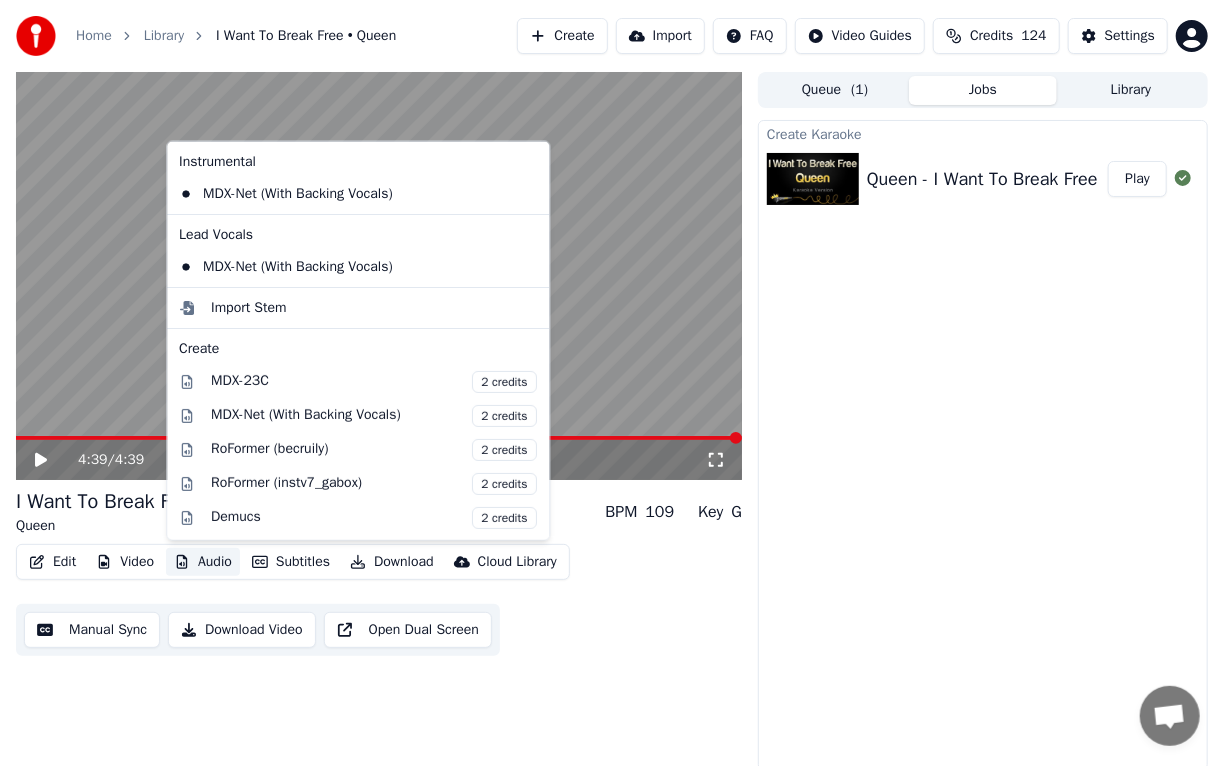 click on "Audio" at bounding box center [203, 562] 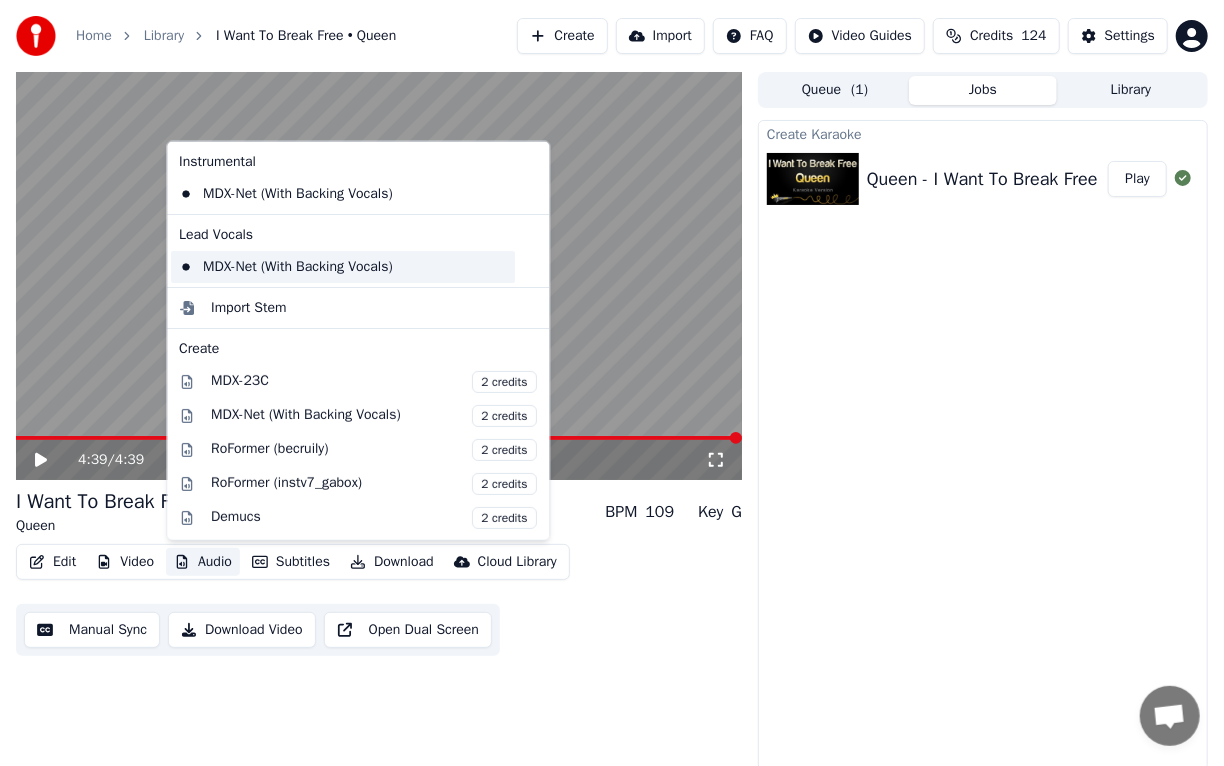 click on "MDX-Net (With Backing Vocals)" at bounding box center (343, 267) 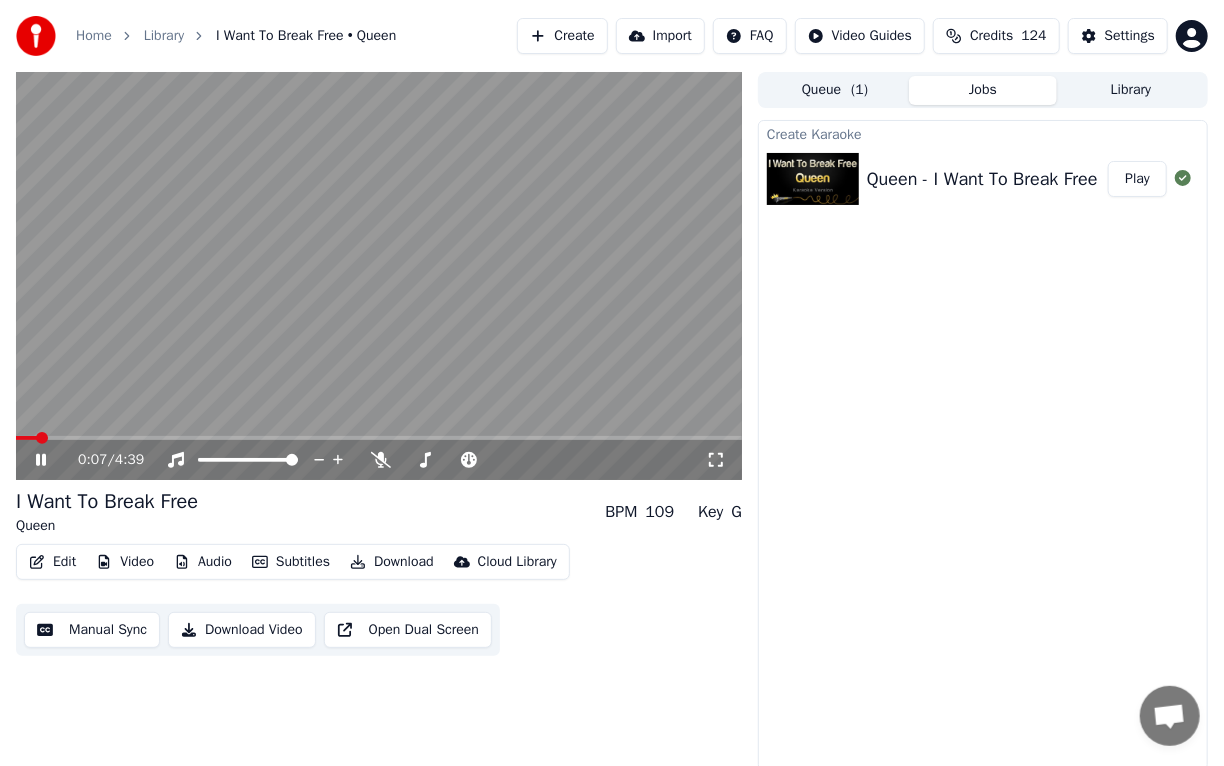 click at bounding box center [379, 276] 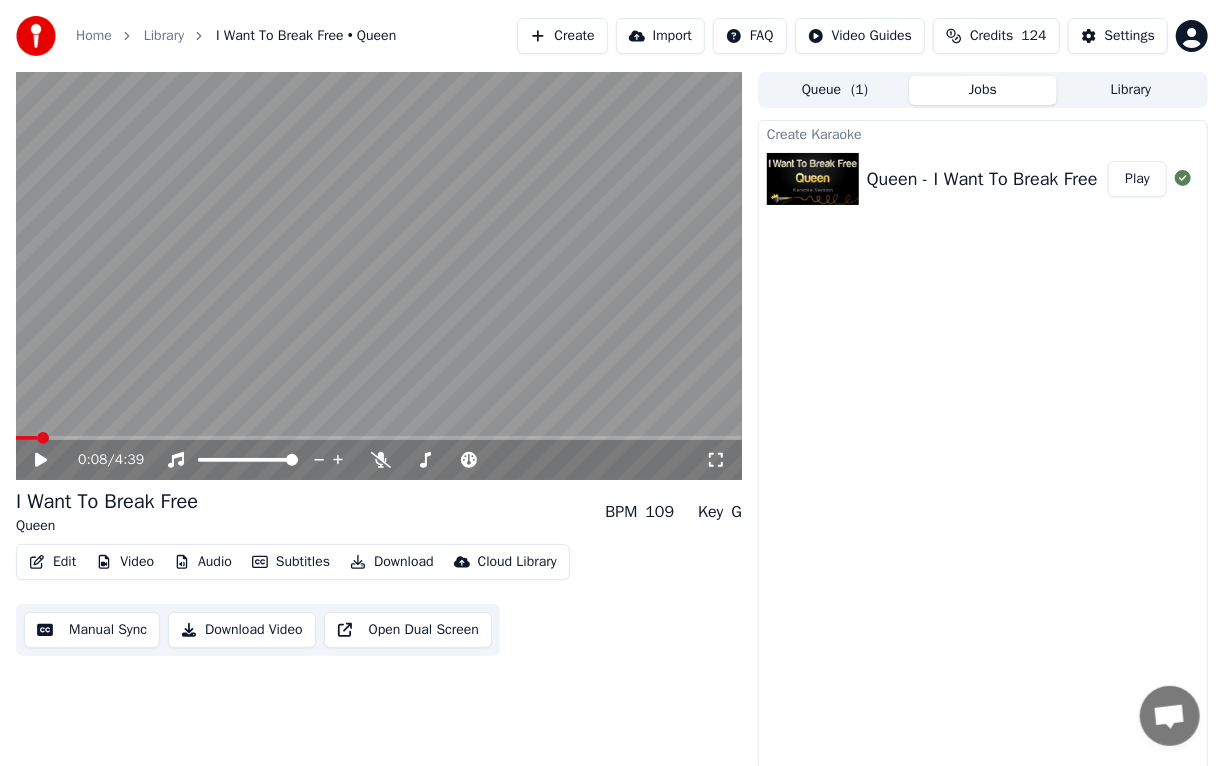 click at bounding box center (379, 438) 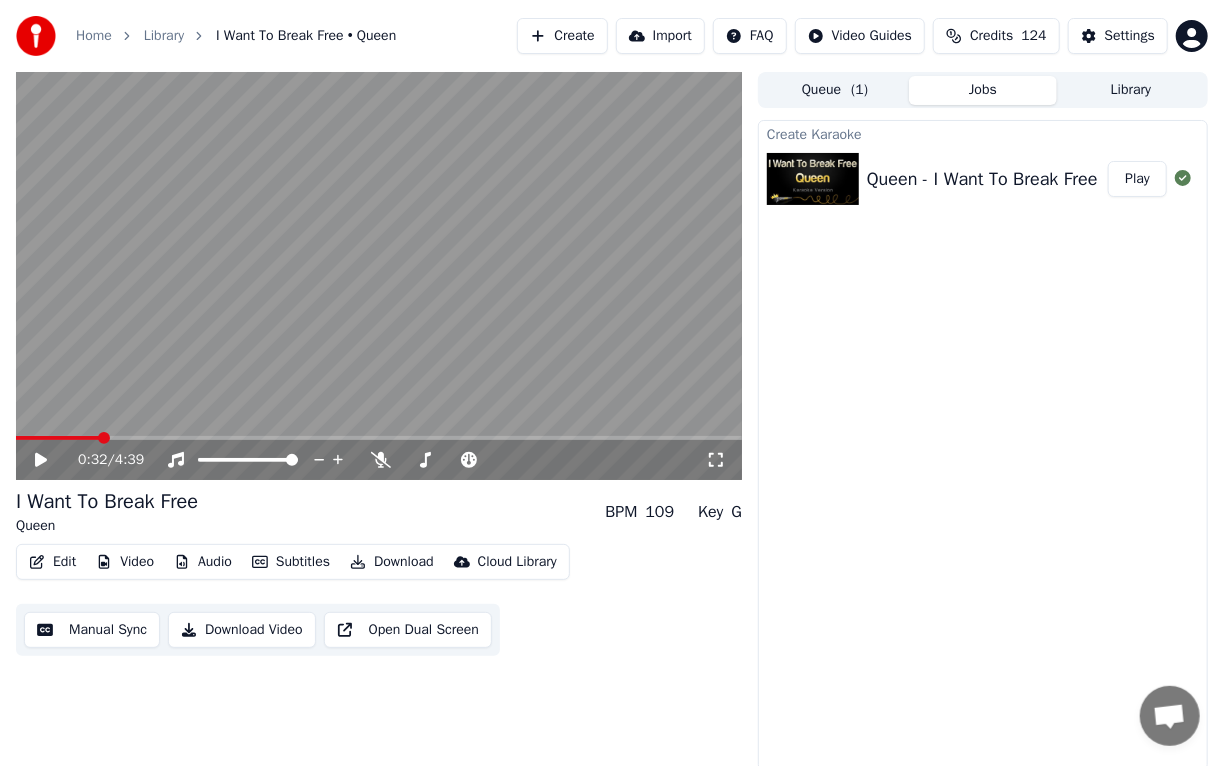 click 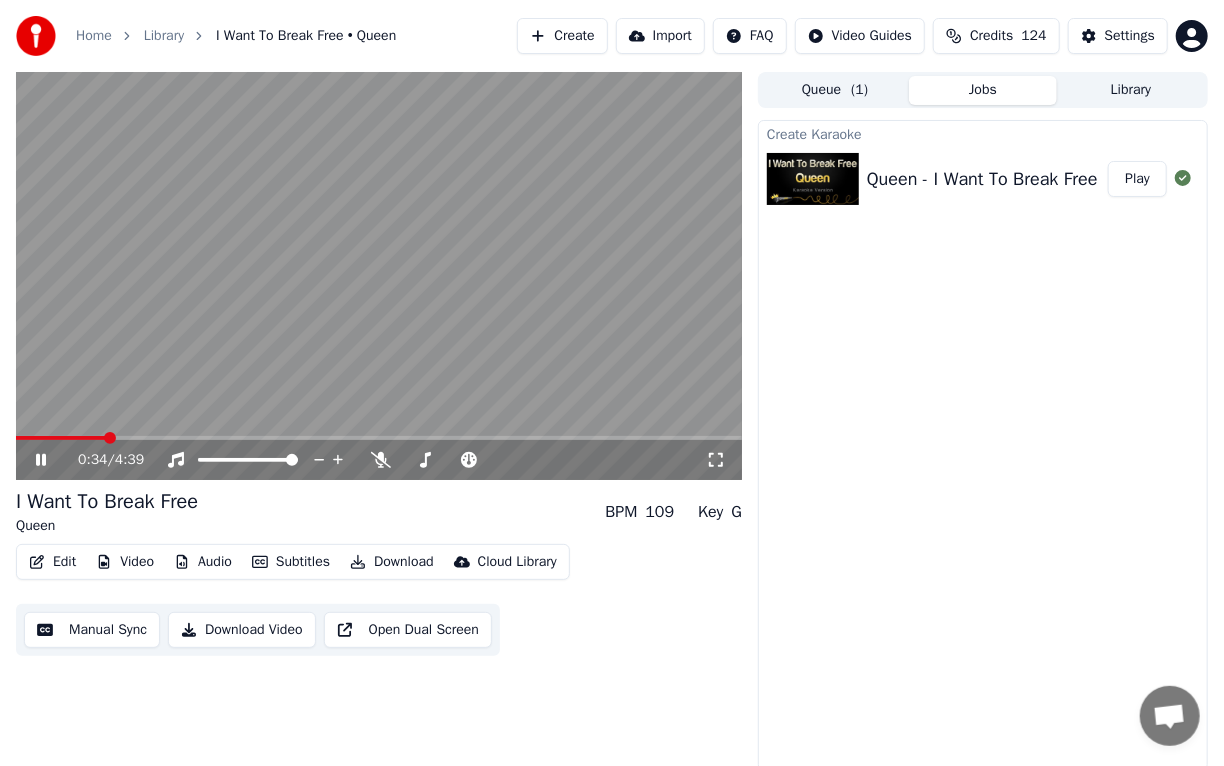 click at bounding box center (379, 276) 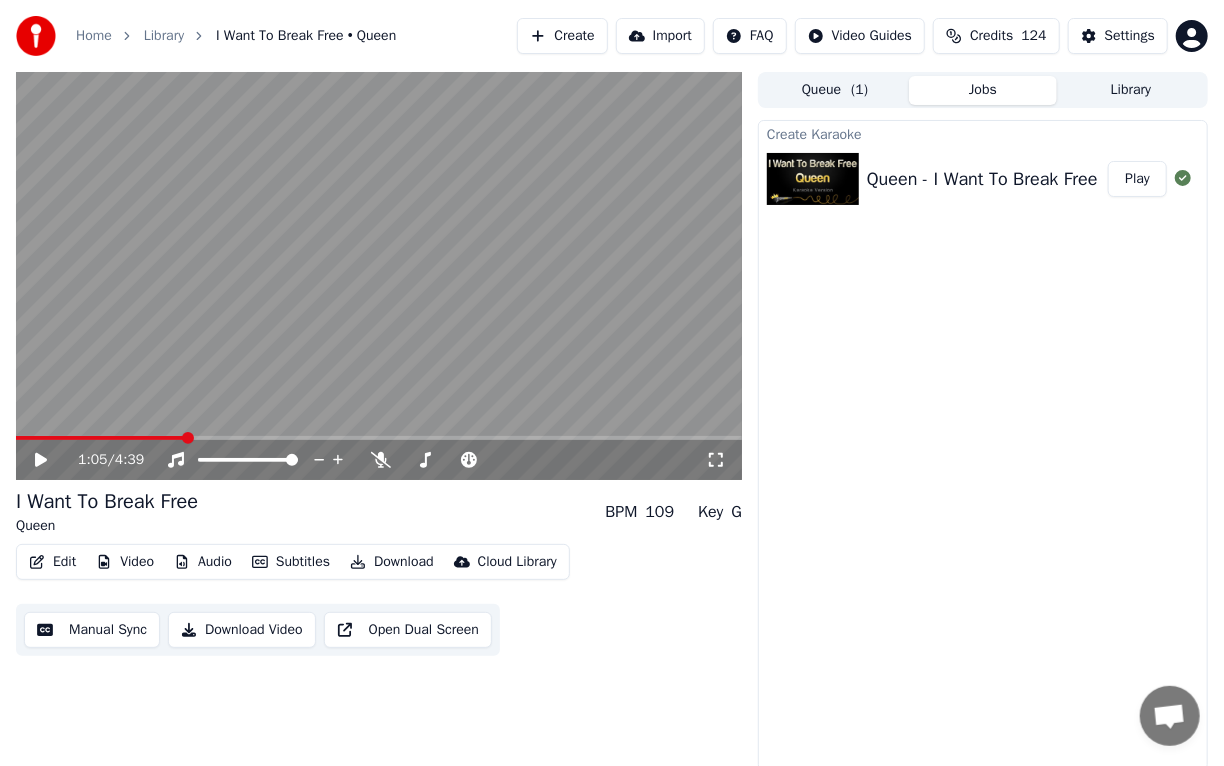 click at bounding box center [379, 438] 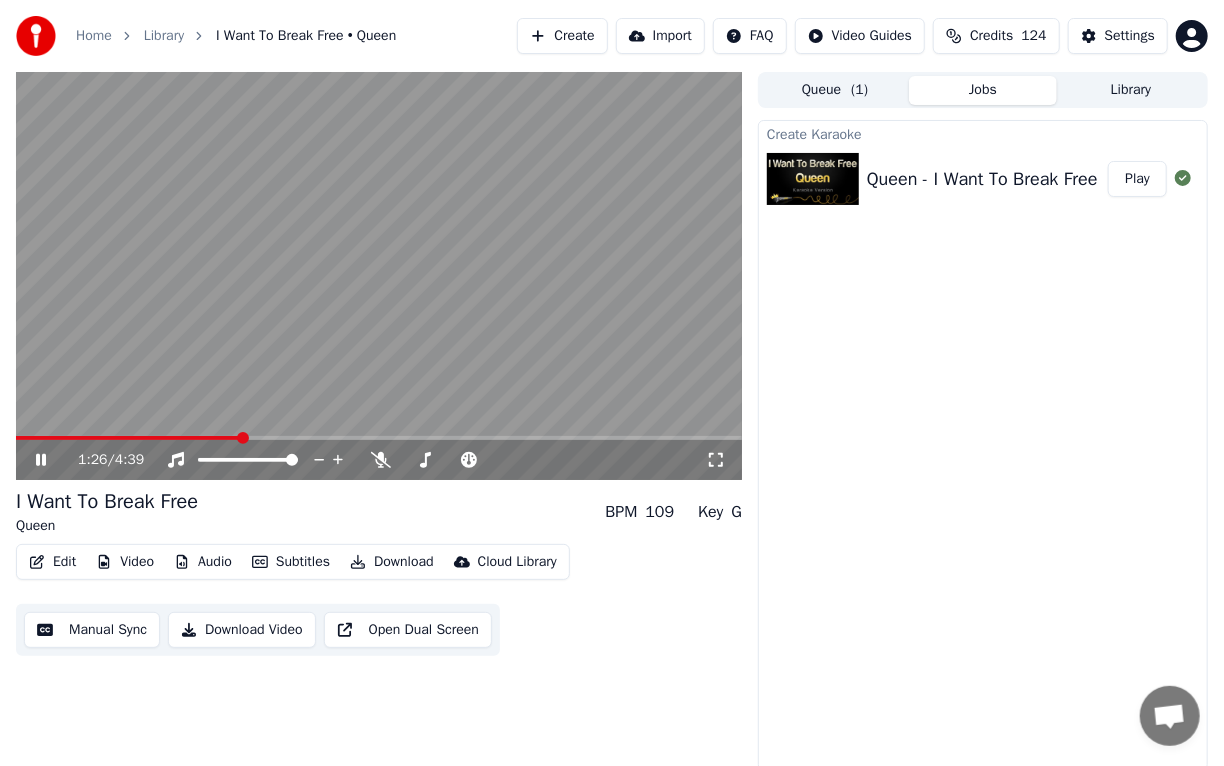 click on "Audio" at bounding box center (203, 562) 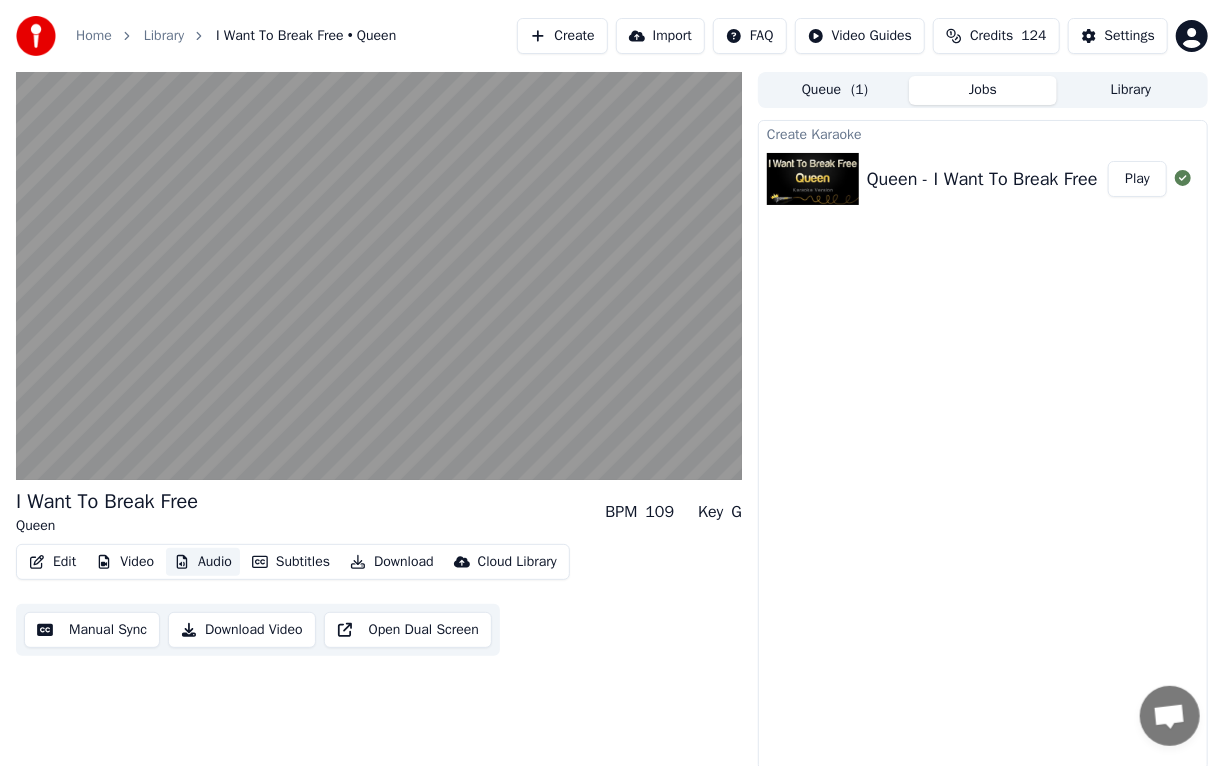 click on "Audio" at bounding box center (203, 562) 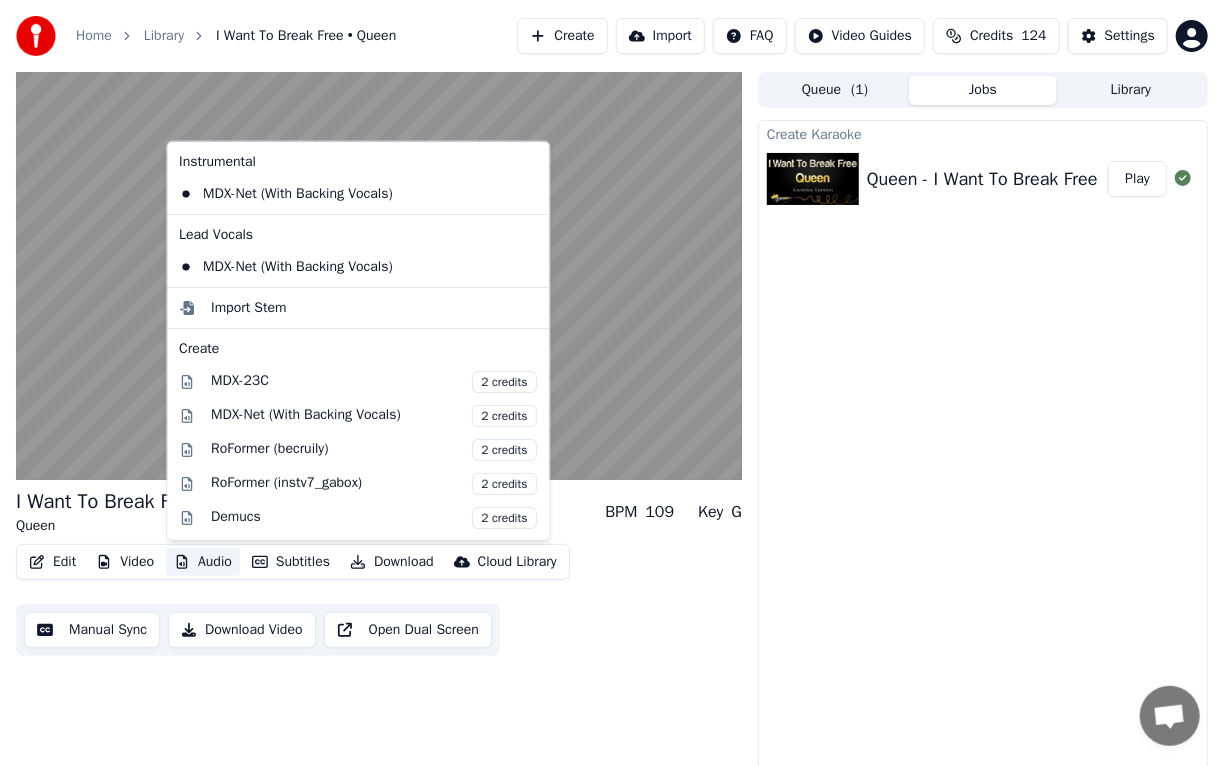 click on "Audio" at bounding box center (203, 562) 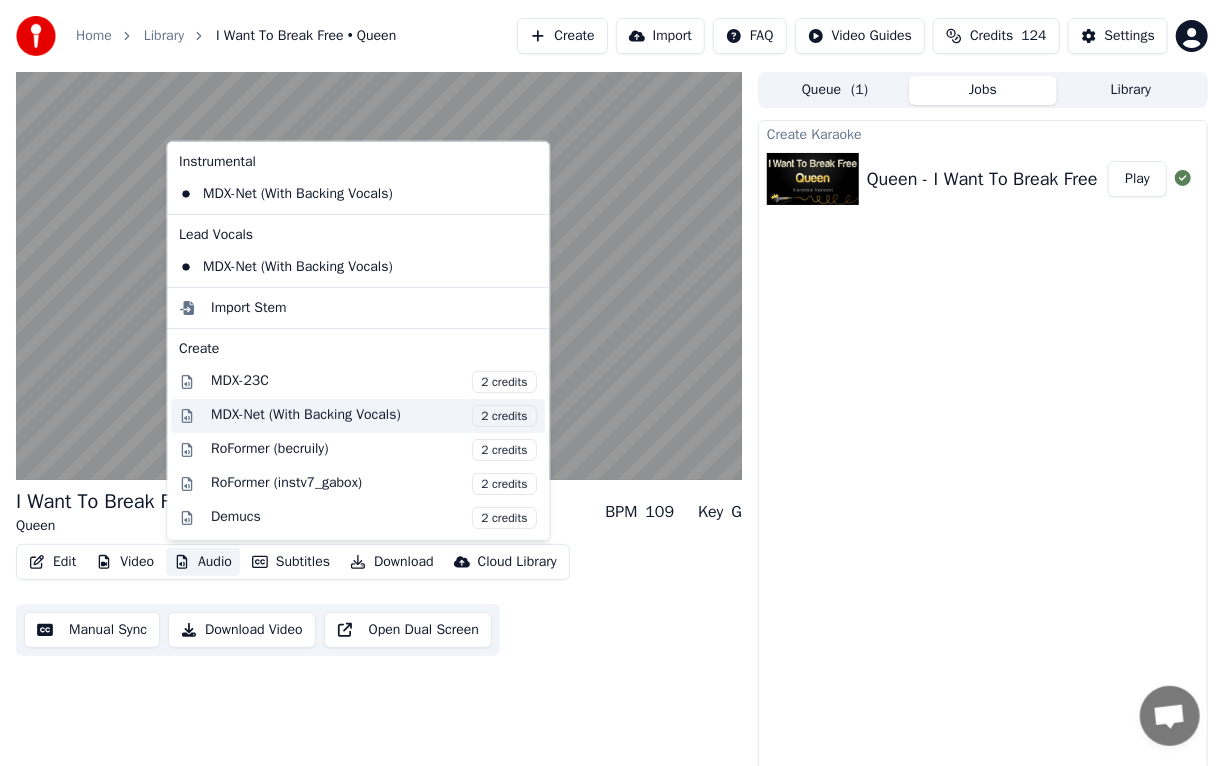 click on "MDX-Net (With Backing Vocals) 2 credits" at bounding box center [374, 416] 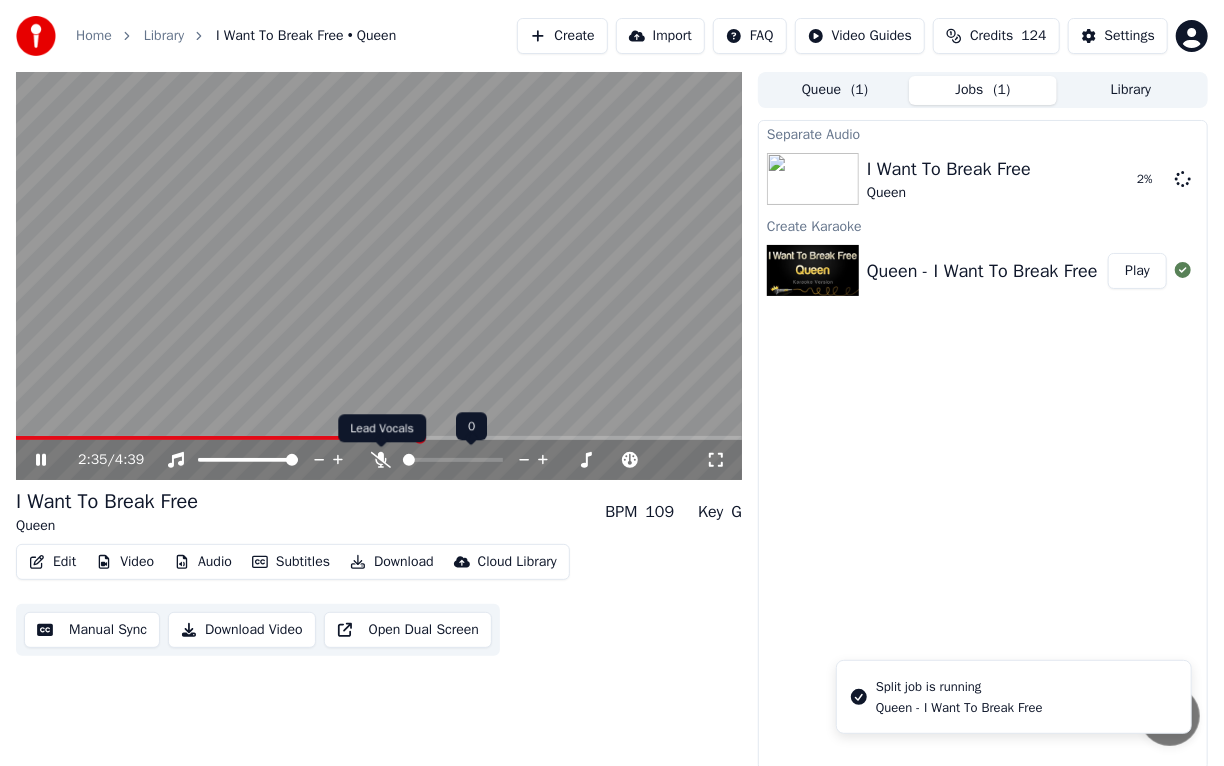 click 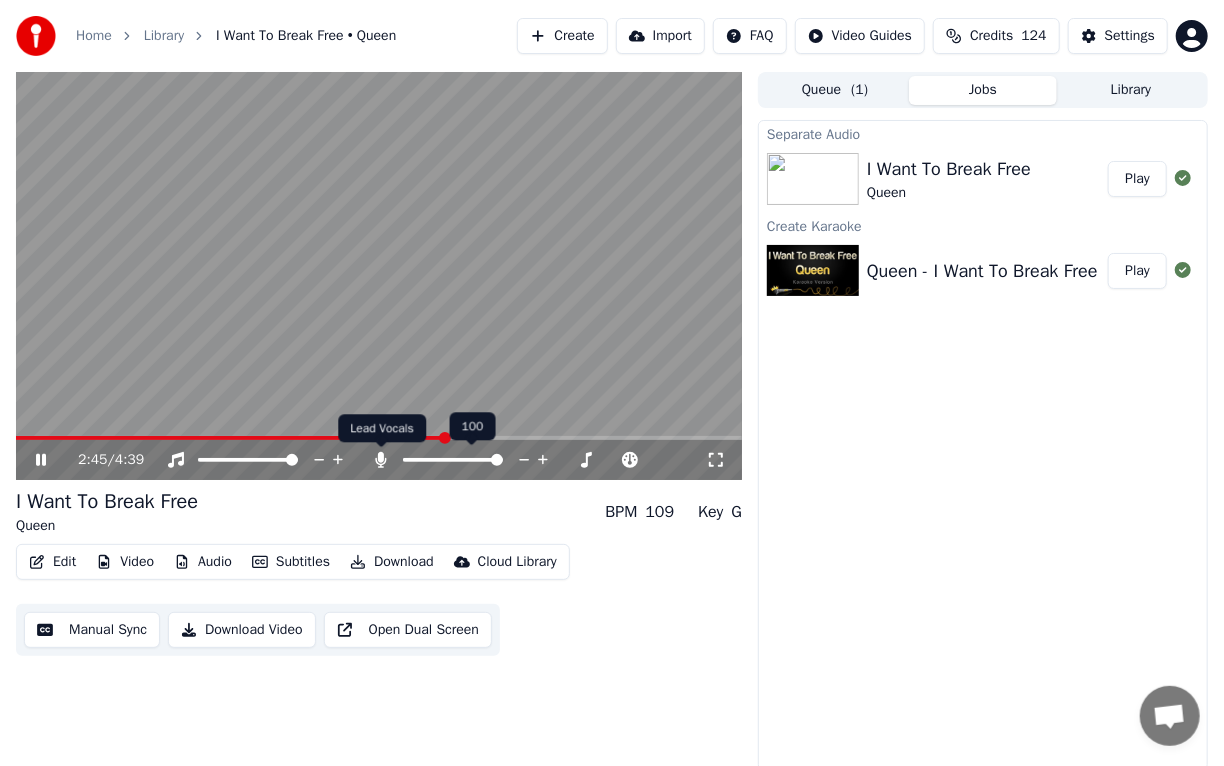 click on "Lead Vocals Lead Vocals" at bounding box center [382, 428] 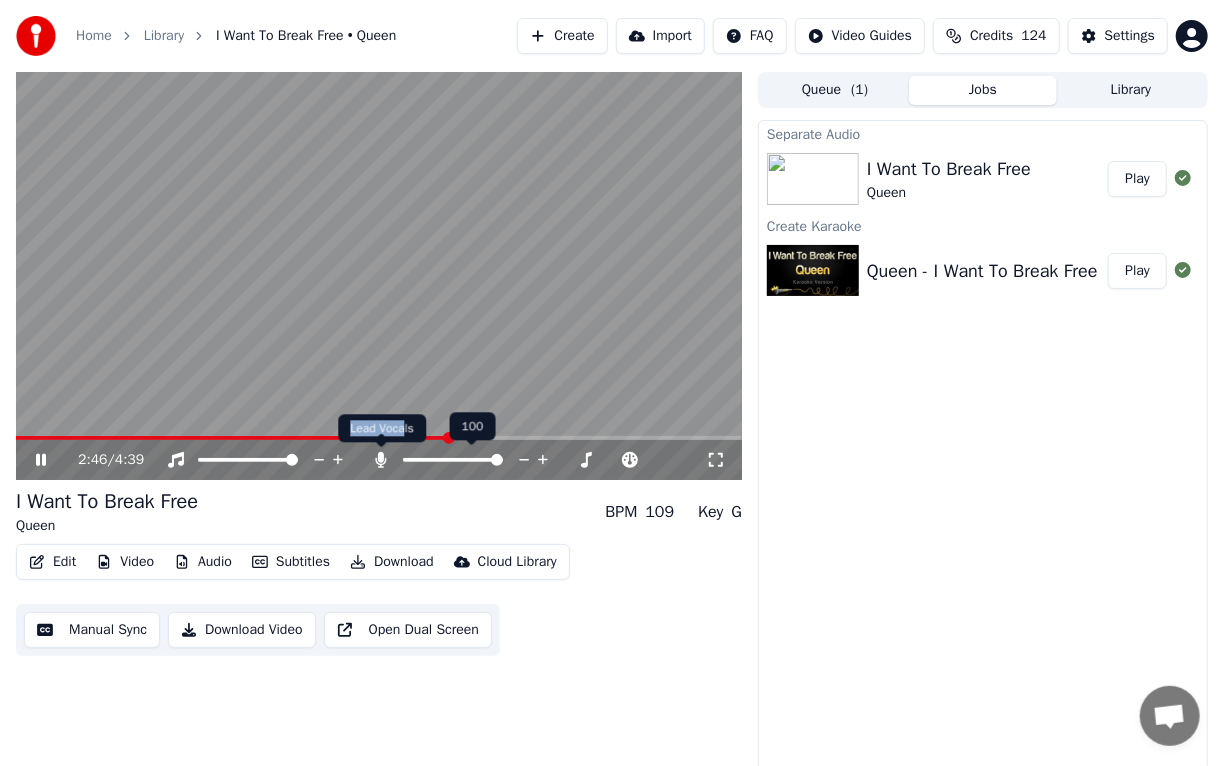 drag, startPoint x: 340, startPoint y: 433, endPoint x: 401, endPoint y: 437, distance: 61.13101 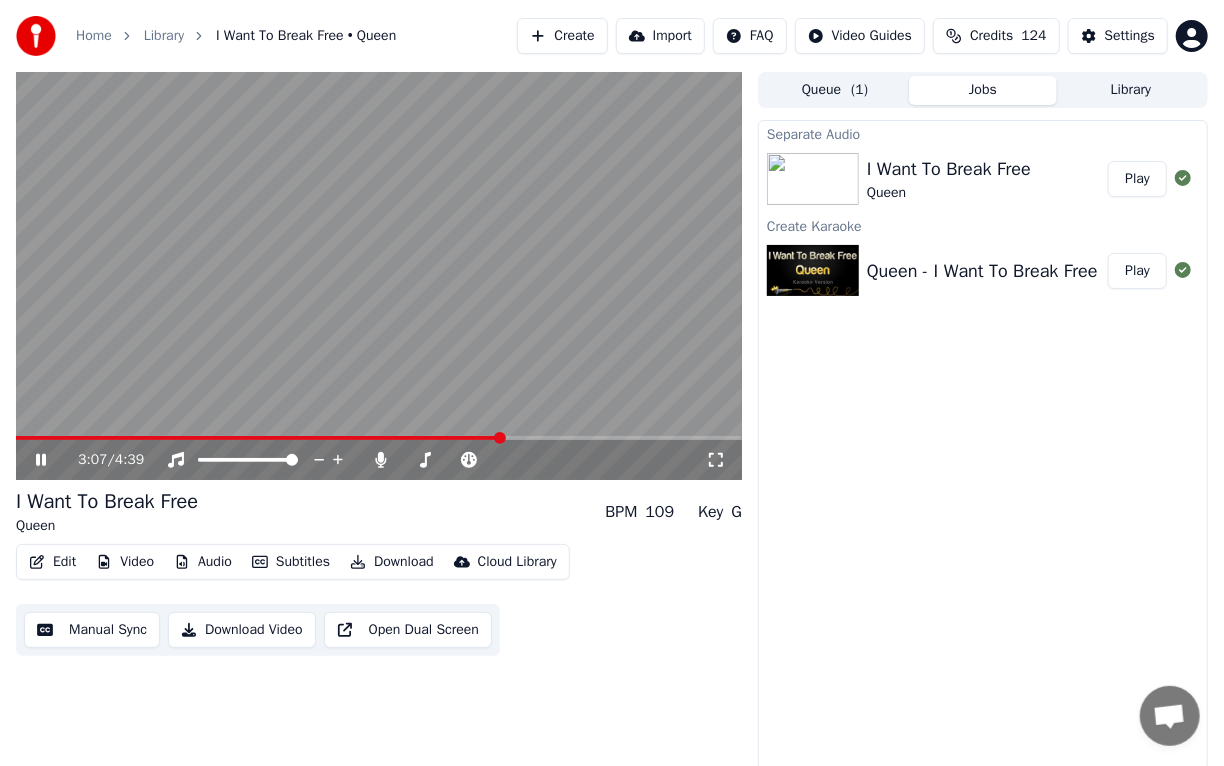 click at bounding box center [379, 438] 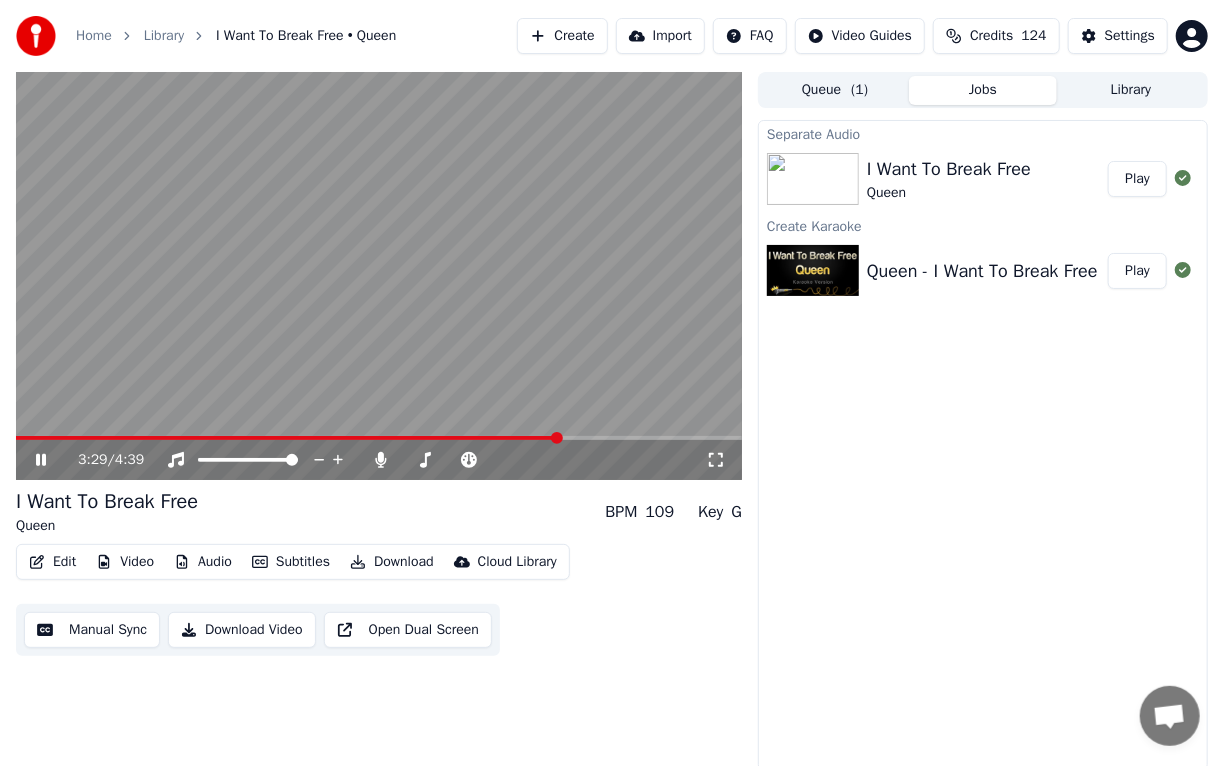 click on "Audio" at bounding box center (203, 562) 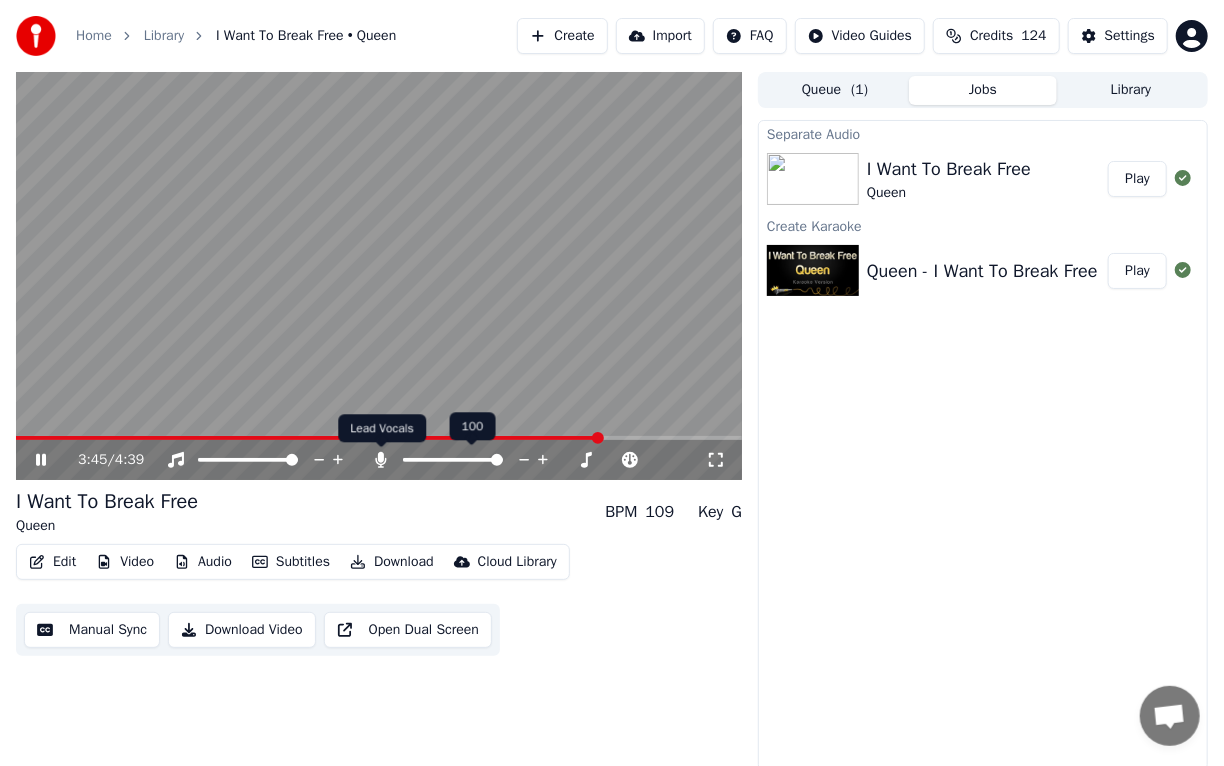 click 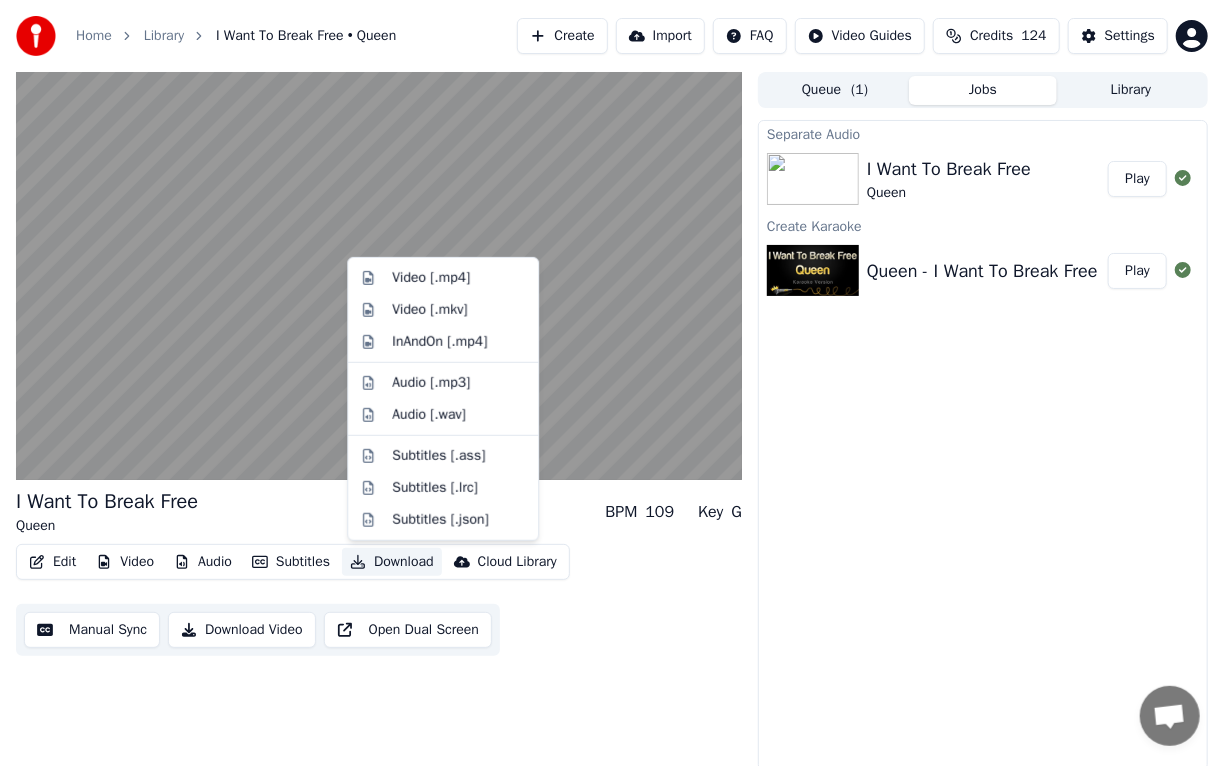 click on "Download" at bounding box center [392, 562] 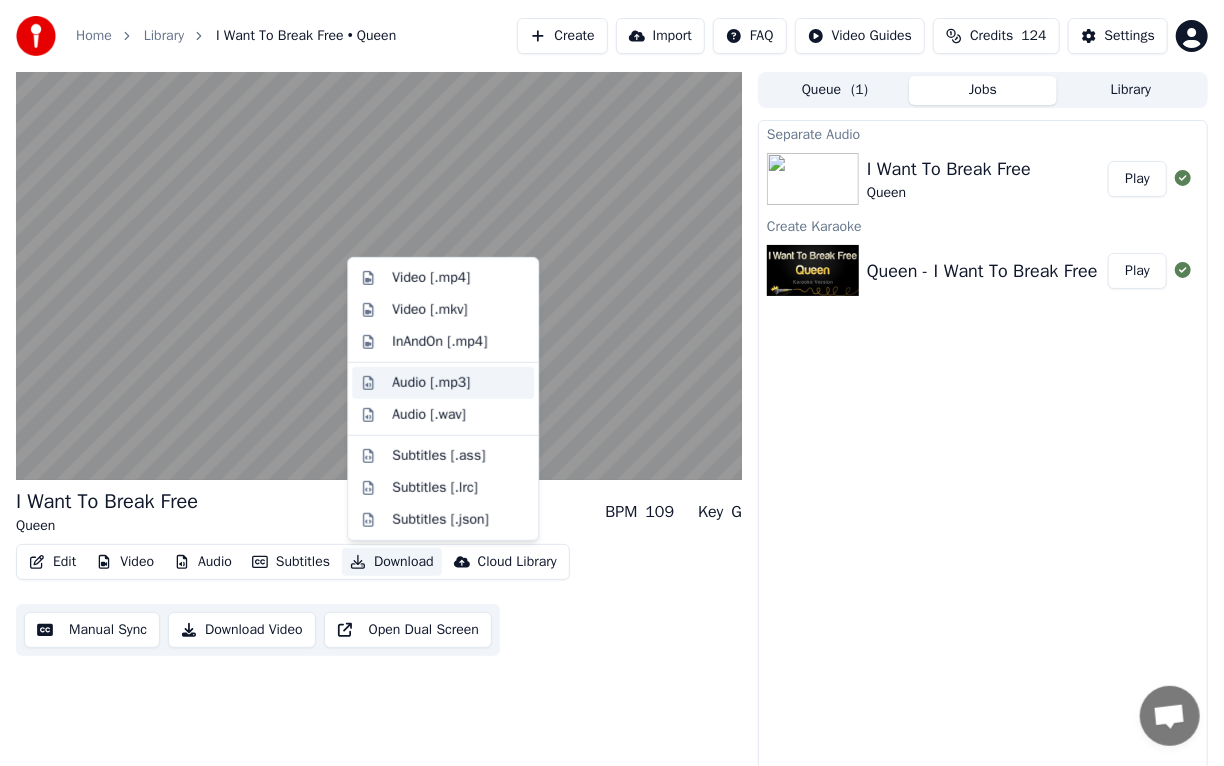 click on "Audio [.mp3]" at bounding box center [431, 383] 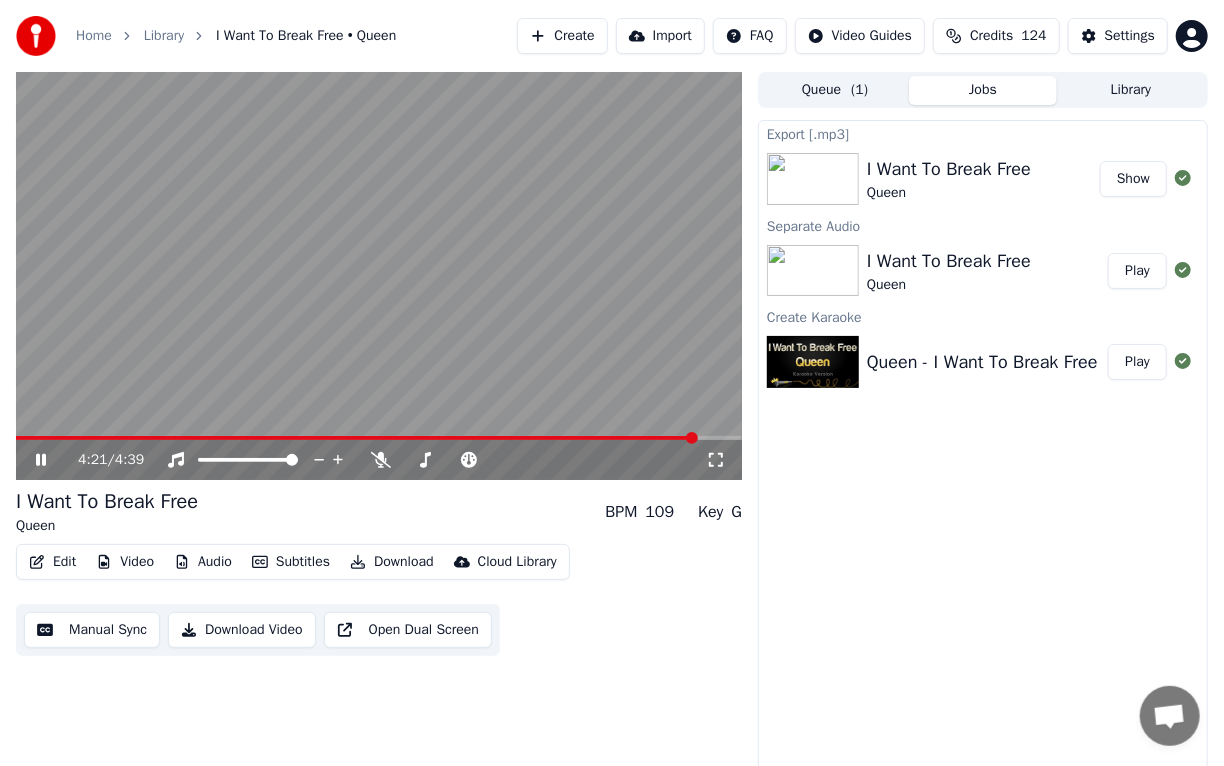 click 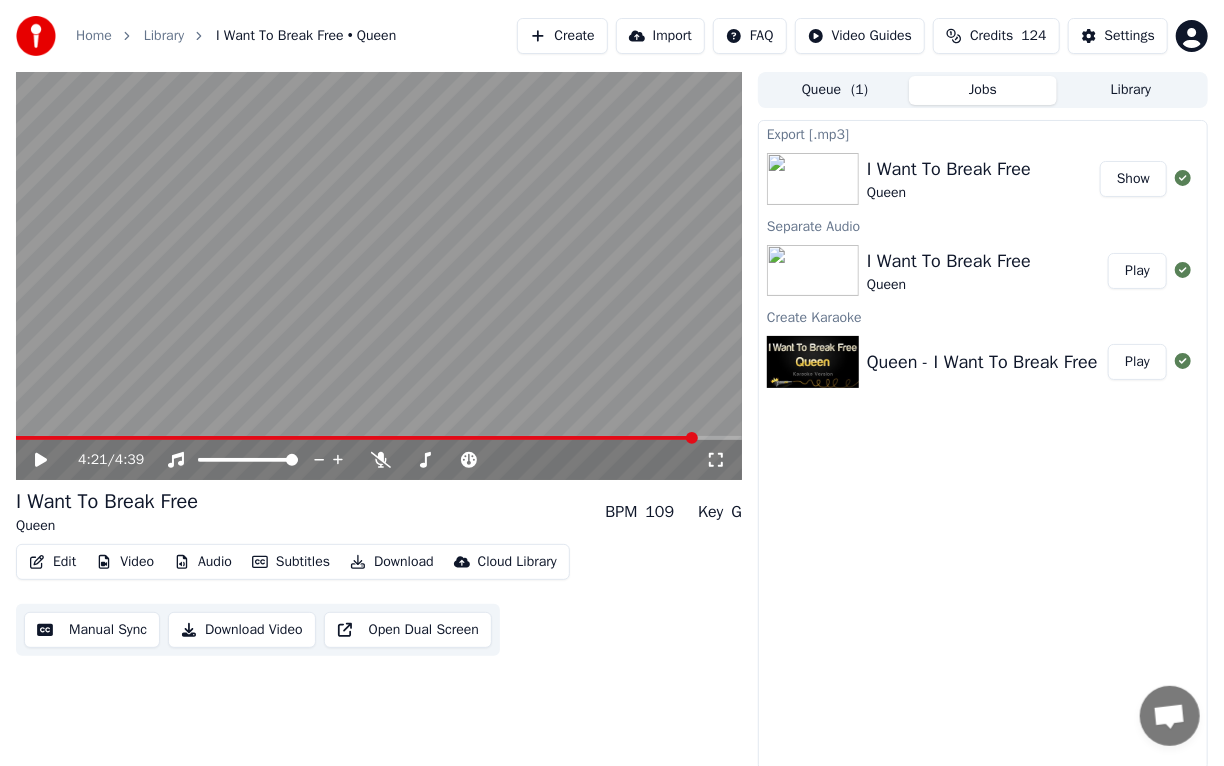 click on "Create" at bounding box center [562, 36] 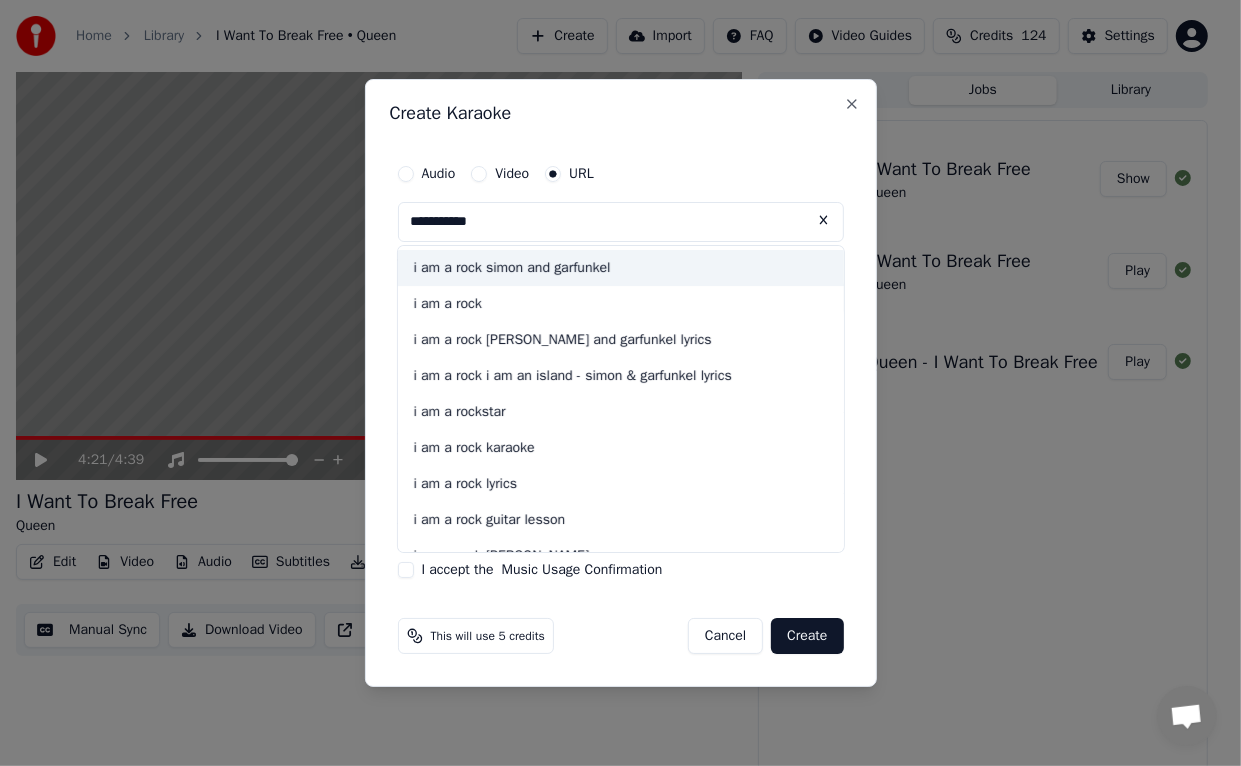 click on "i am a rock simon and garfunkel" at bounding box center [621, 268] 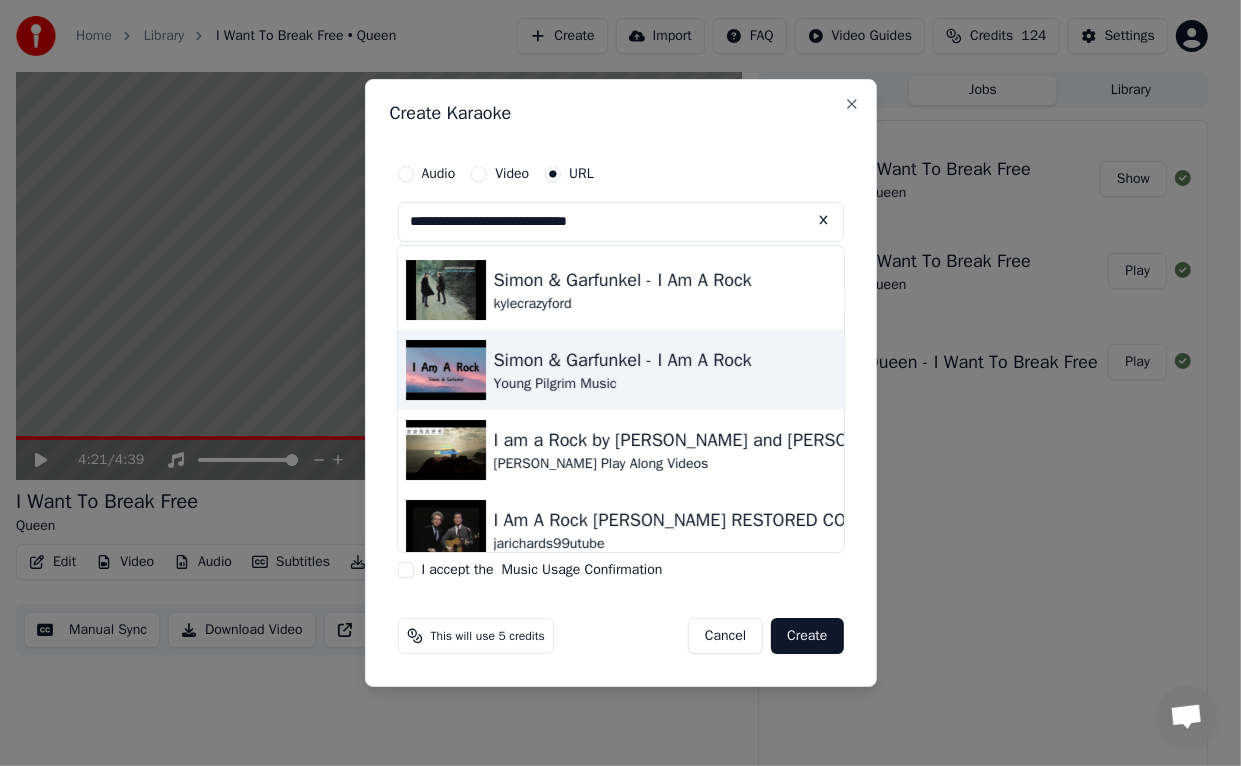 click at bounding box center (446, 370) 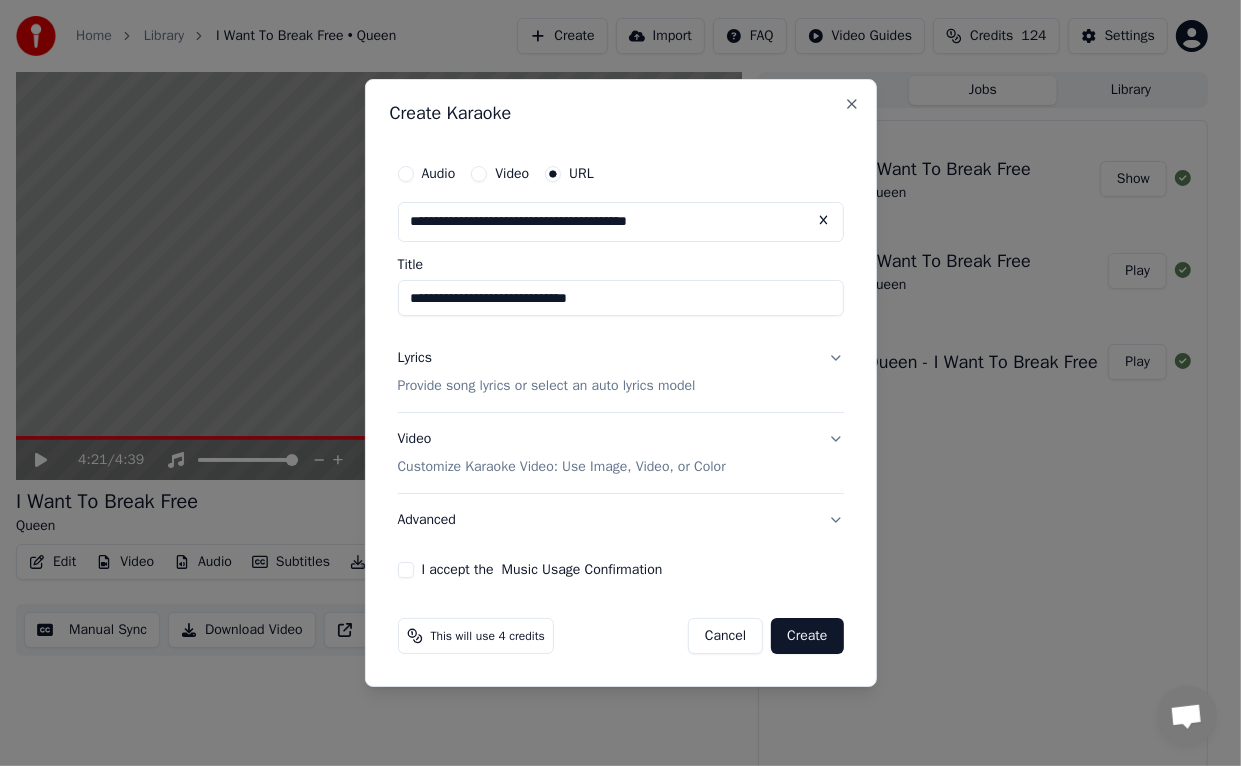 type on "**********" 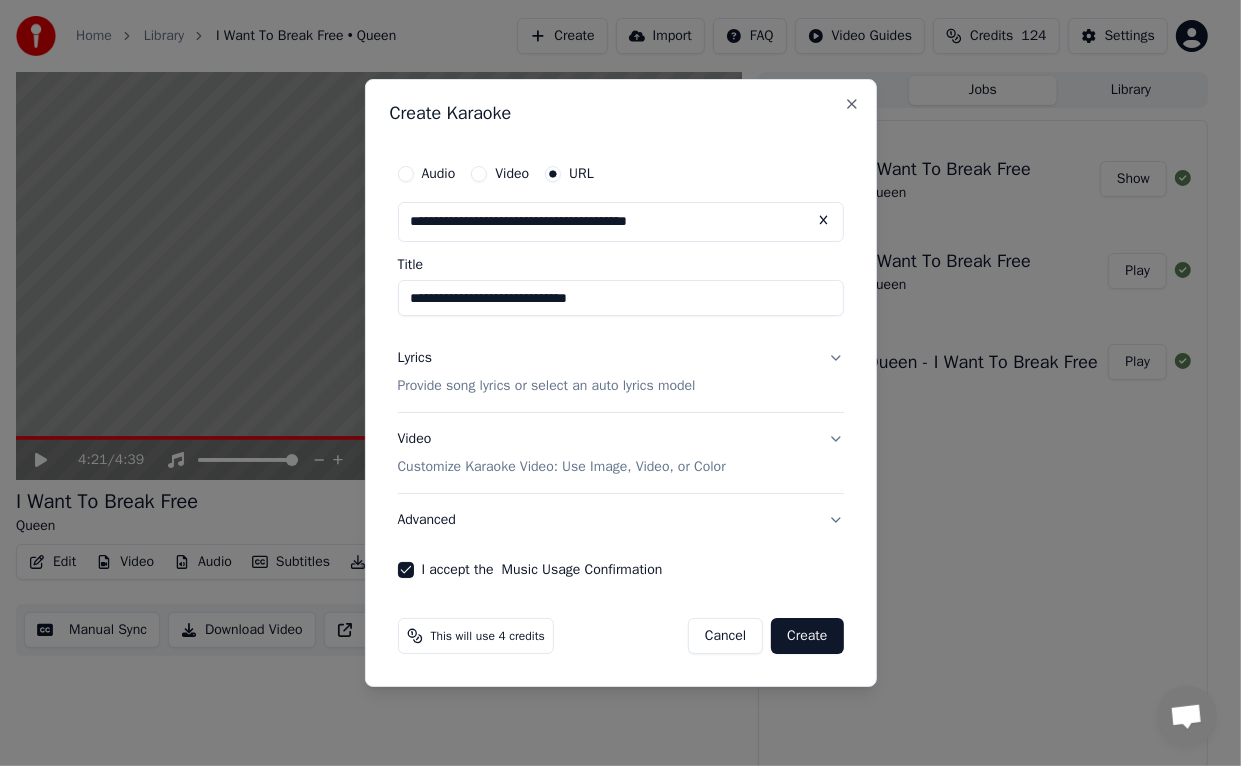 click on "Create" at bounding box center [807, 636] 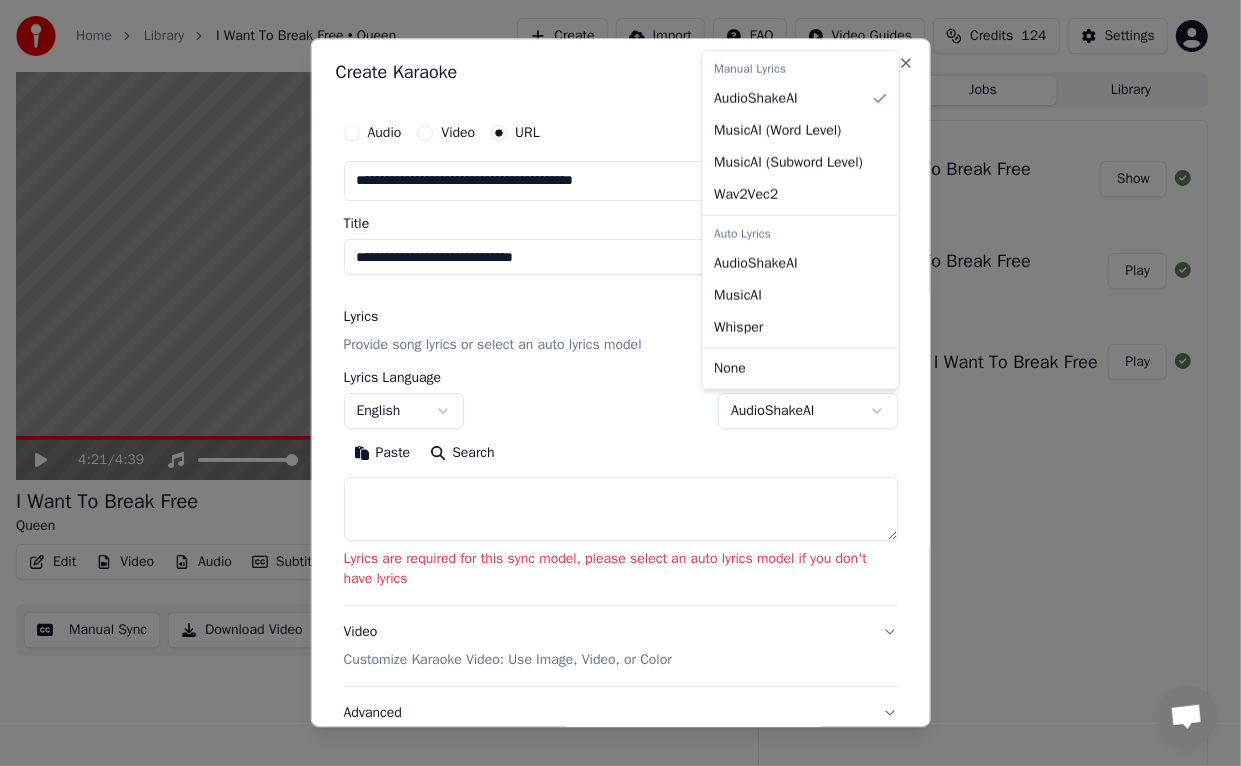 click on "**********" at bounding box center (612, 383) 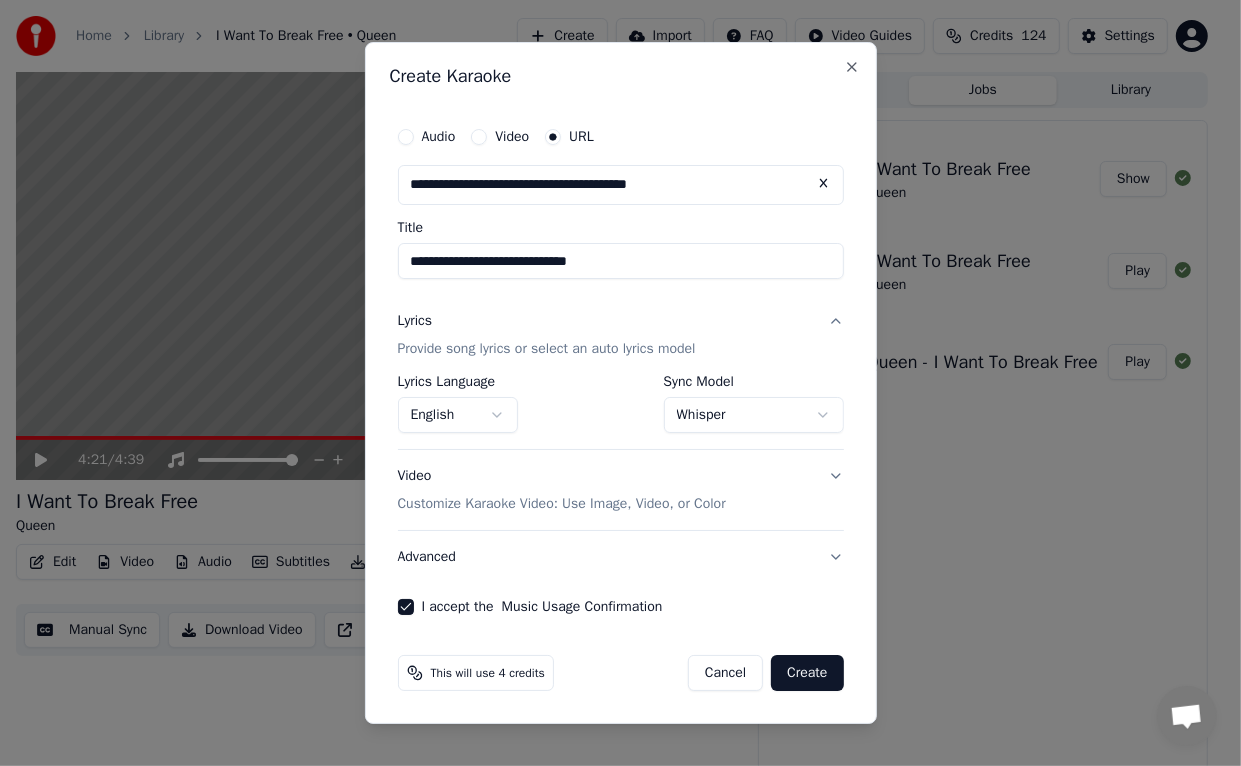 click on "Create" at bounding box center (807, 673) 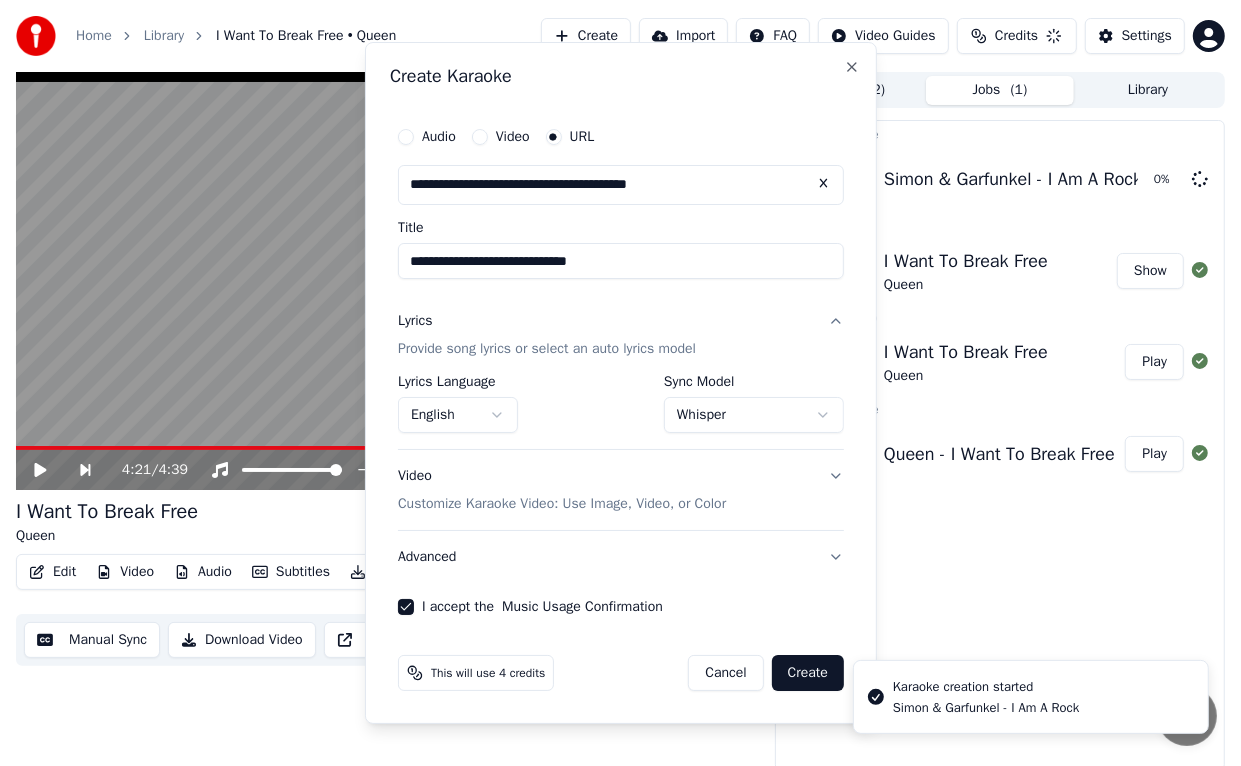 select on "**********" 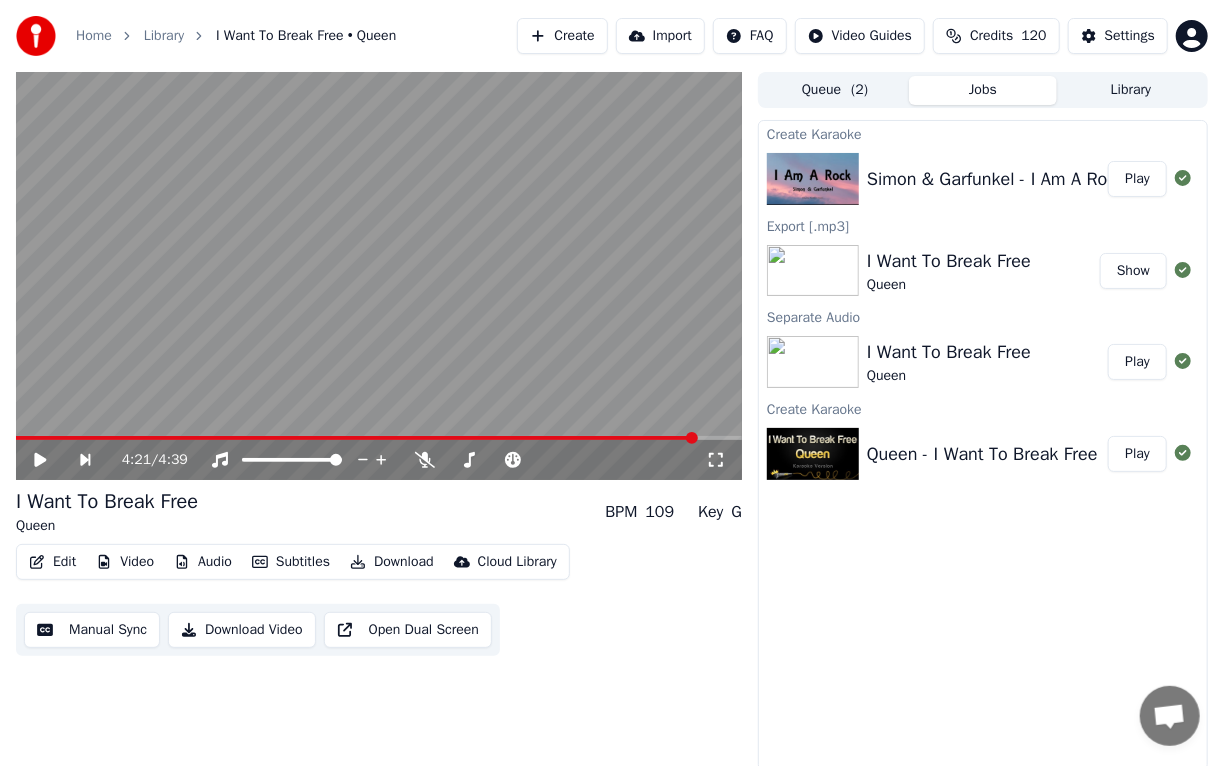 click on "Play" at bounding box center [1137, 179] 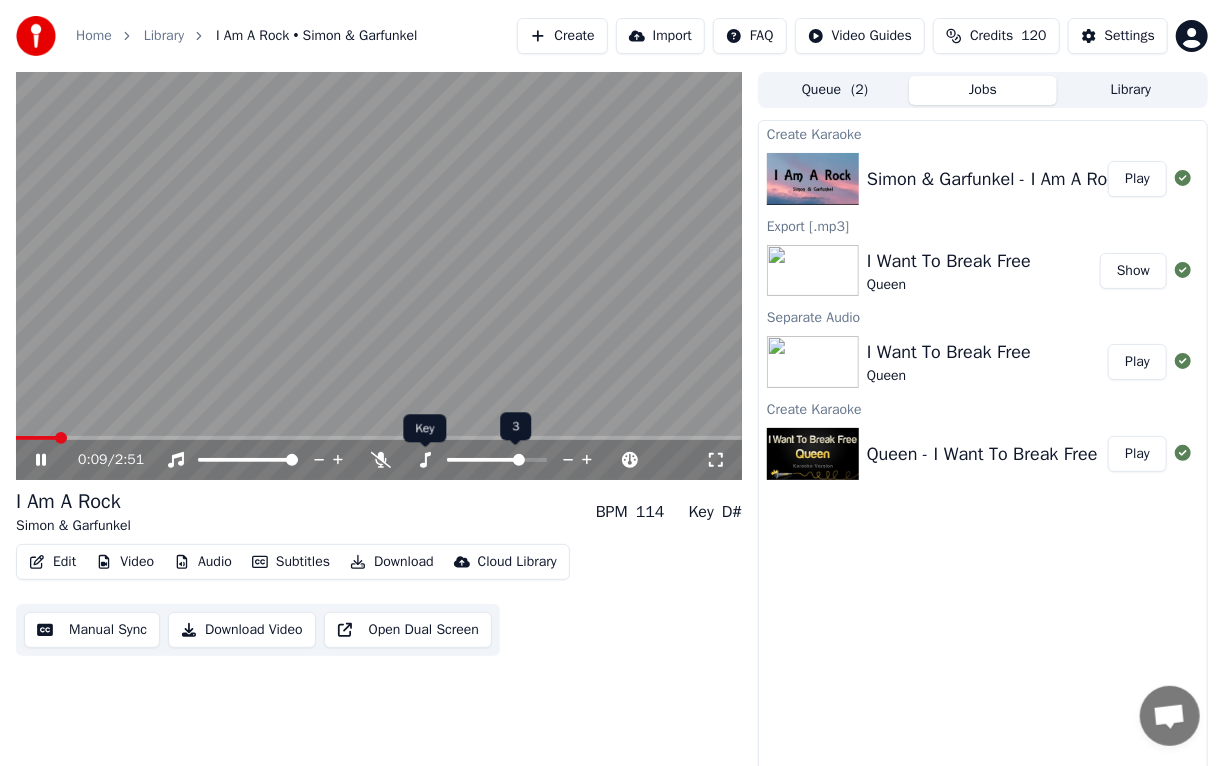 click 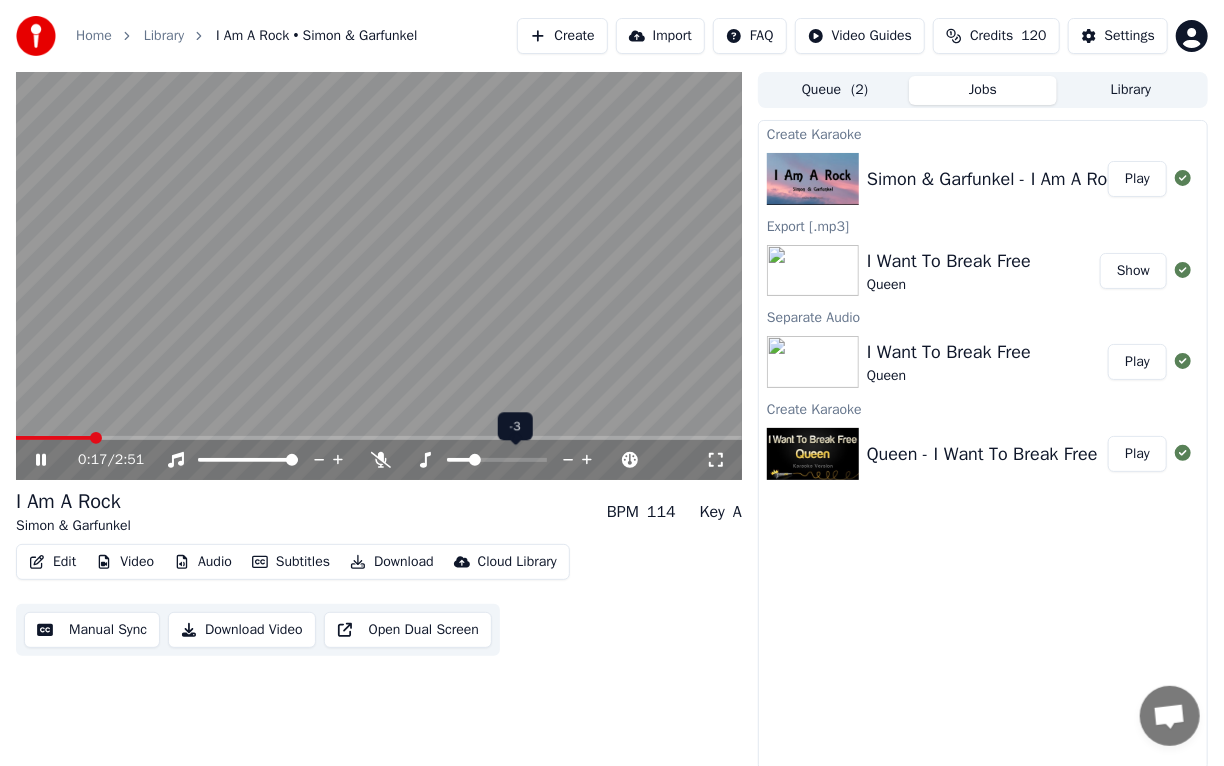 click at bounding box center [459, 460] 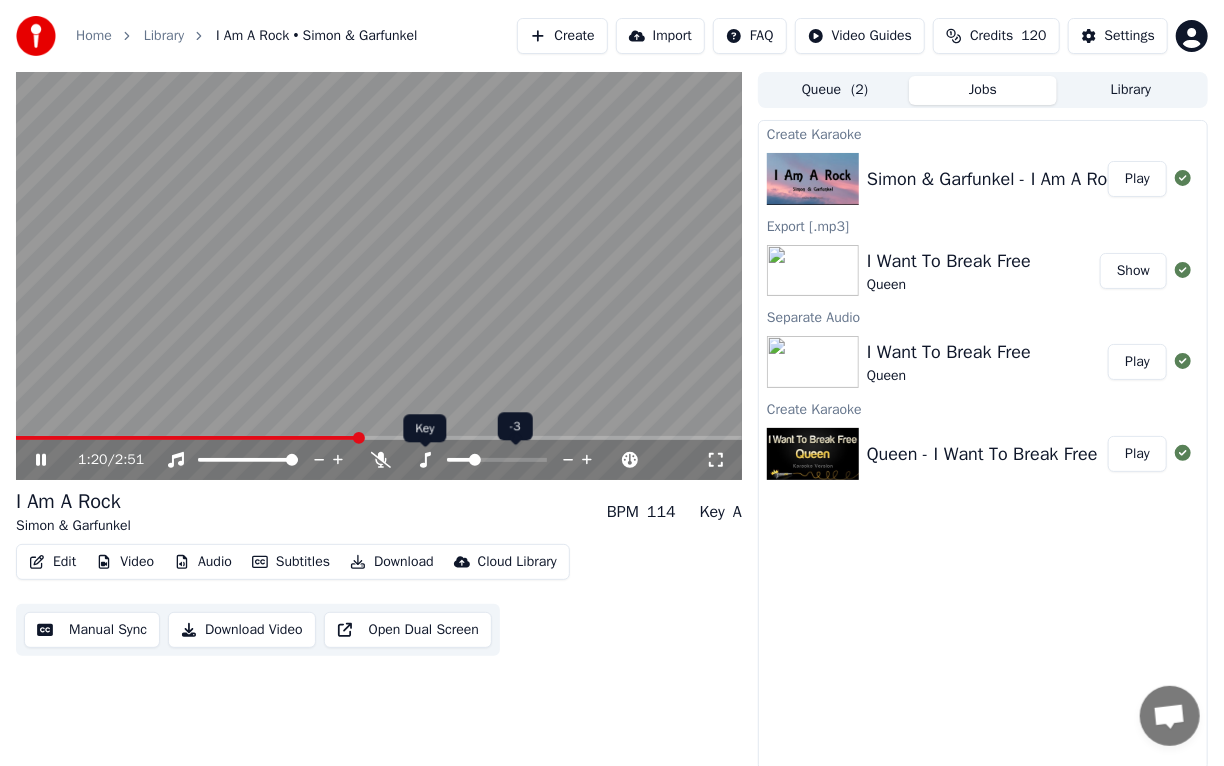 click 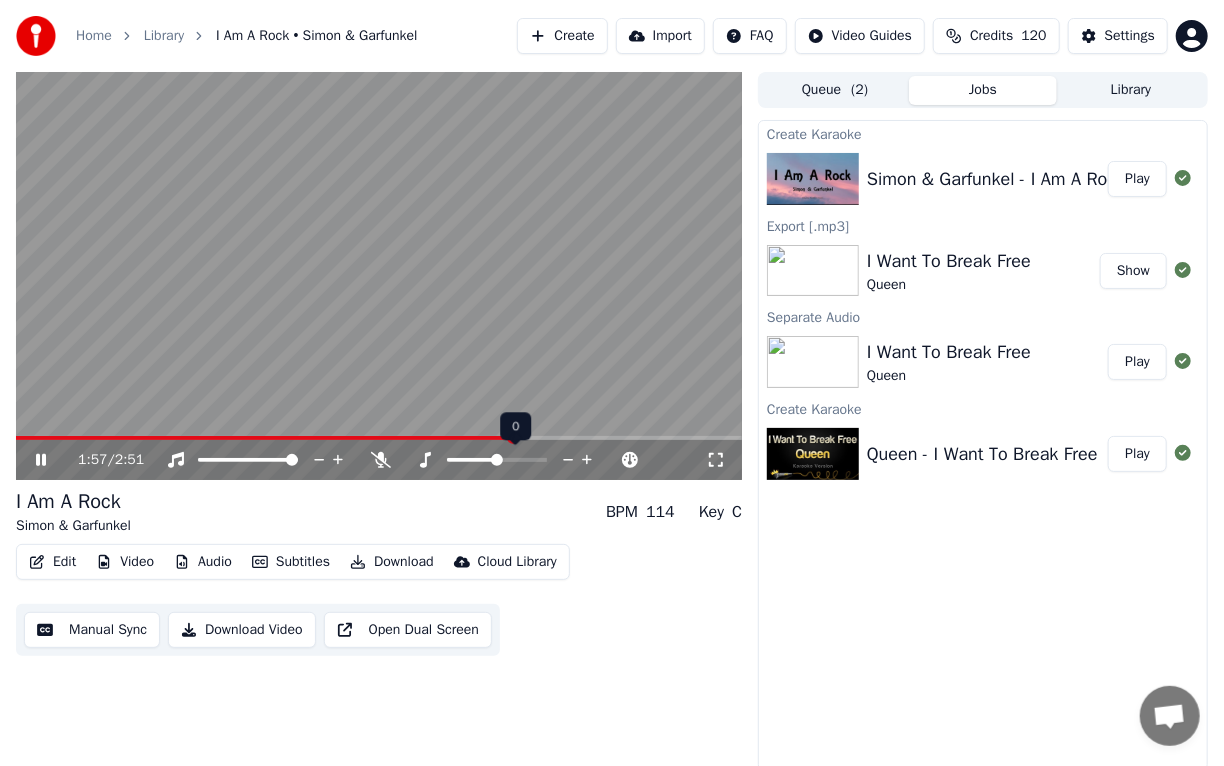 click at bounding box center [515, 460] 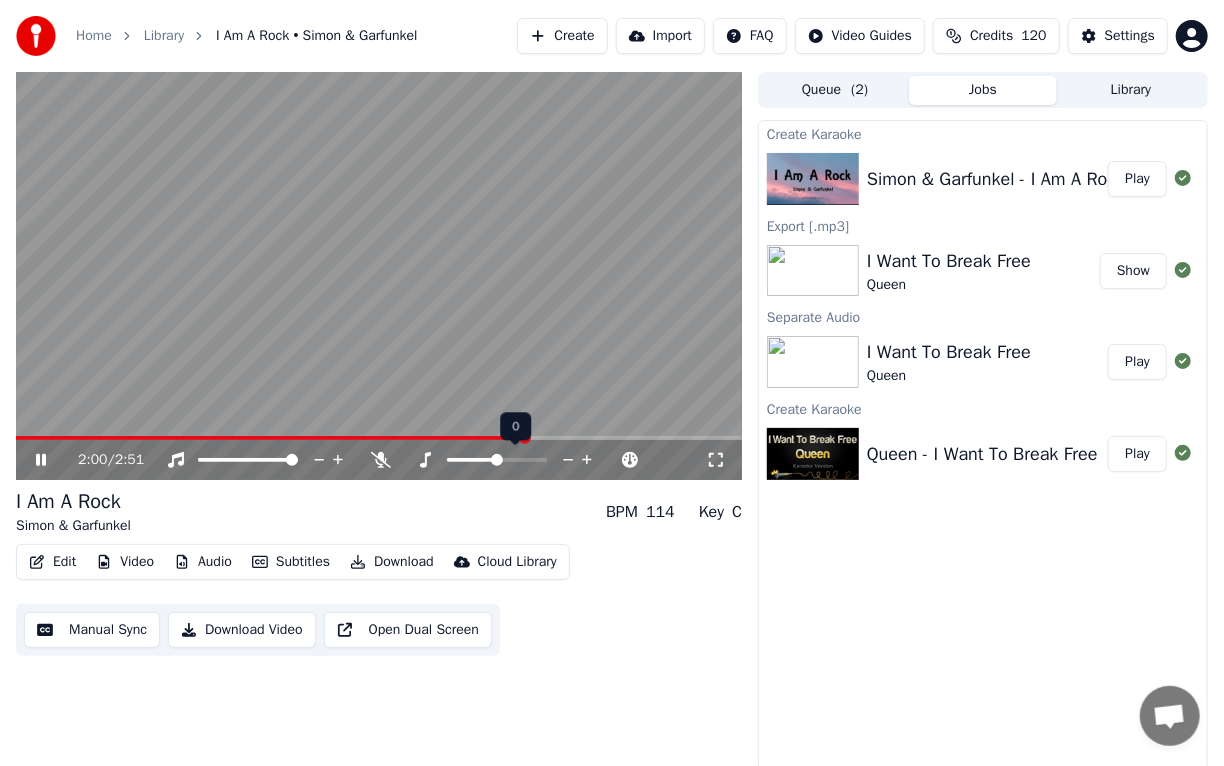 click at bounding box center (472, 460) 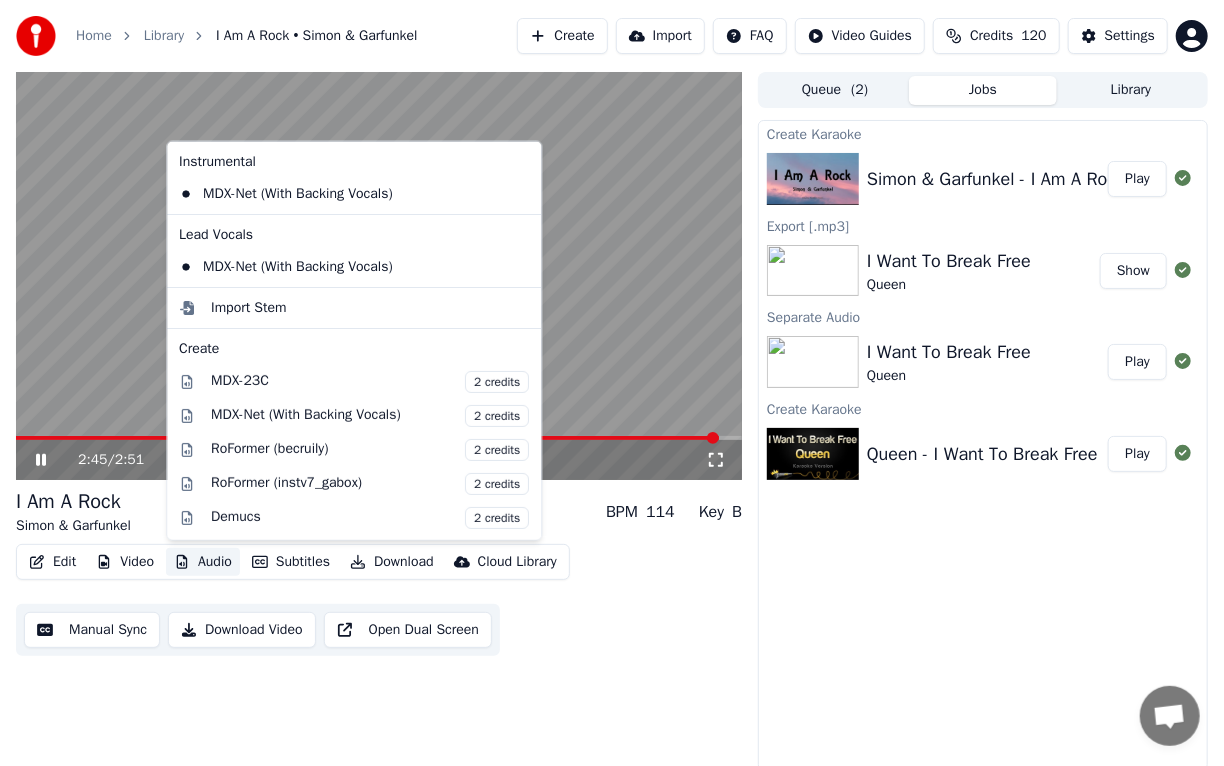 click on "Audio" at bounding box center [203, 562] 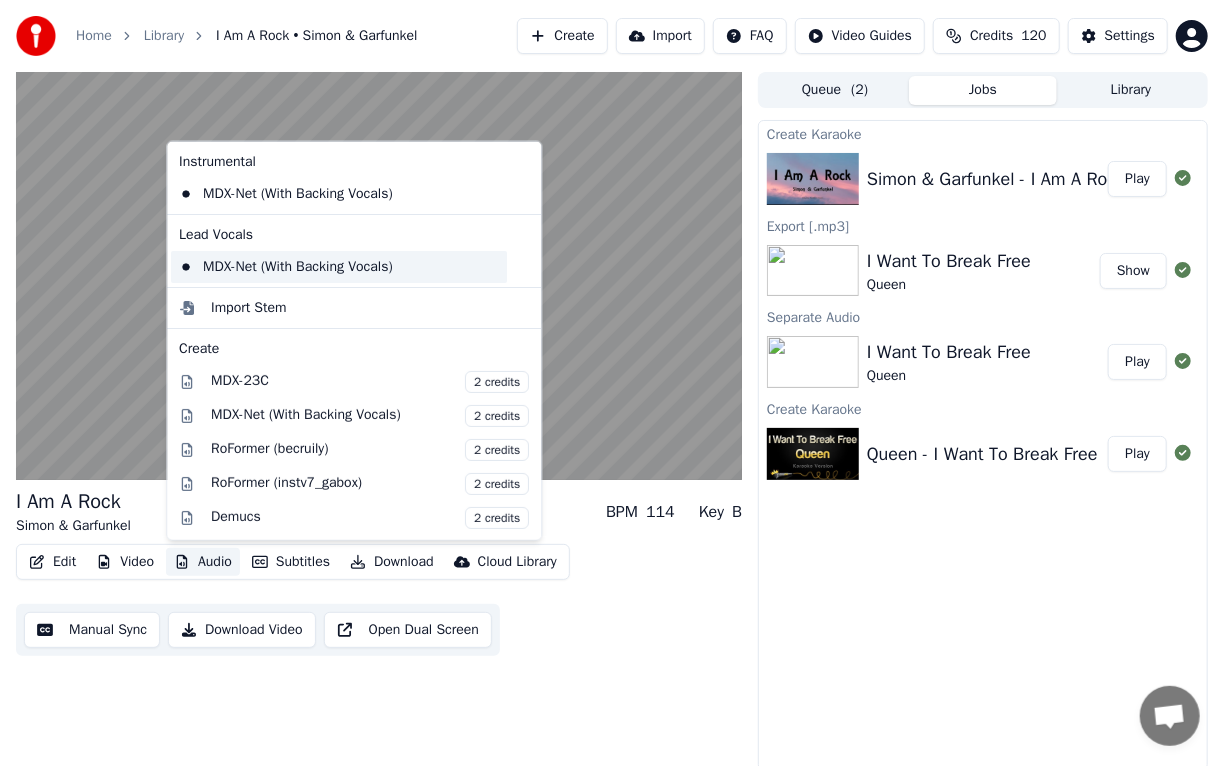 click on "MDX-Net (With Backing Vocals)" at bounding box center (339, 267) 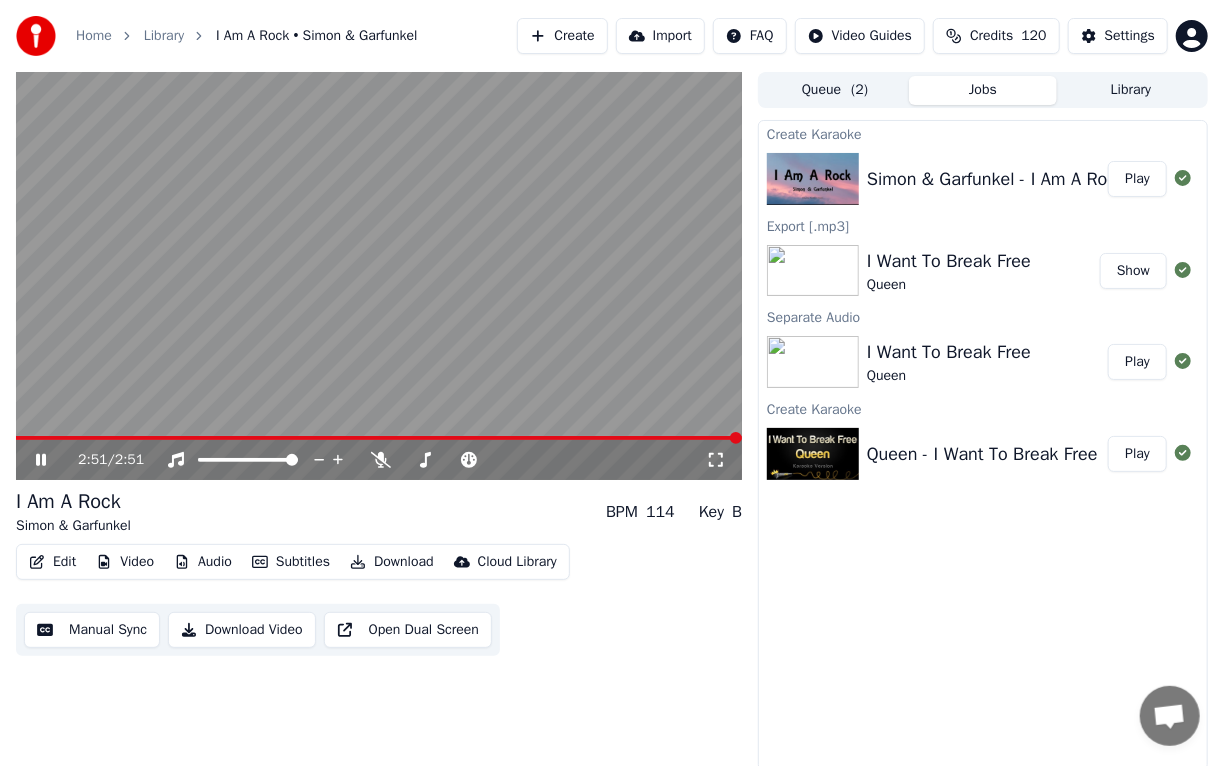 click 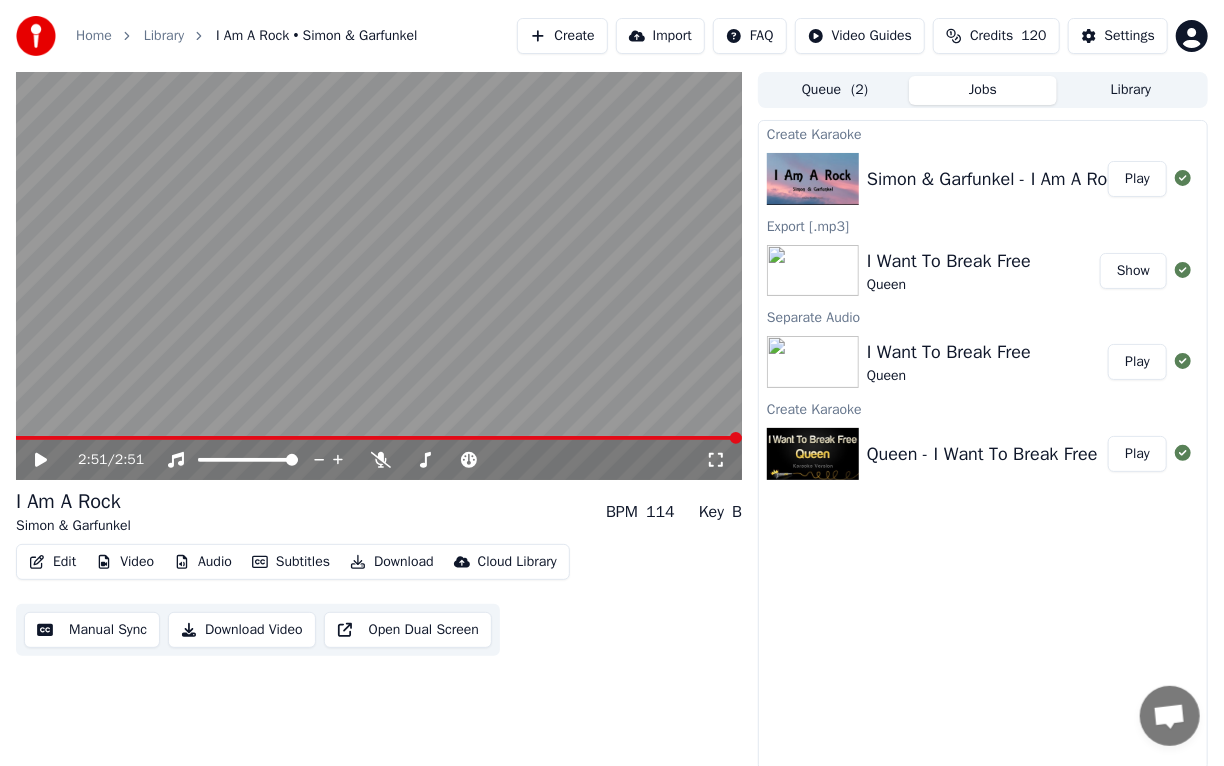 click 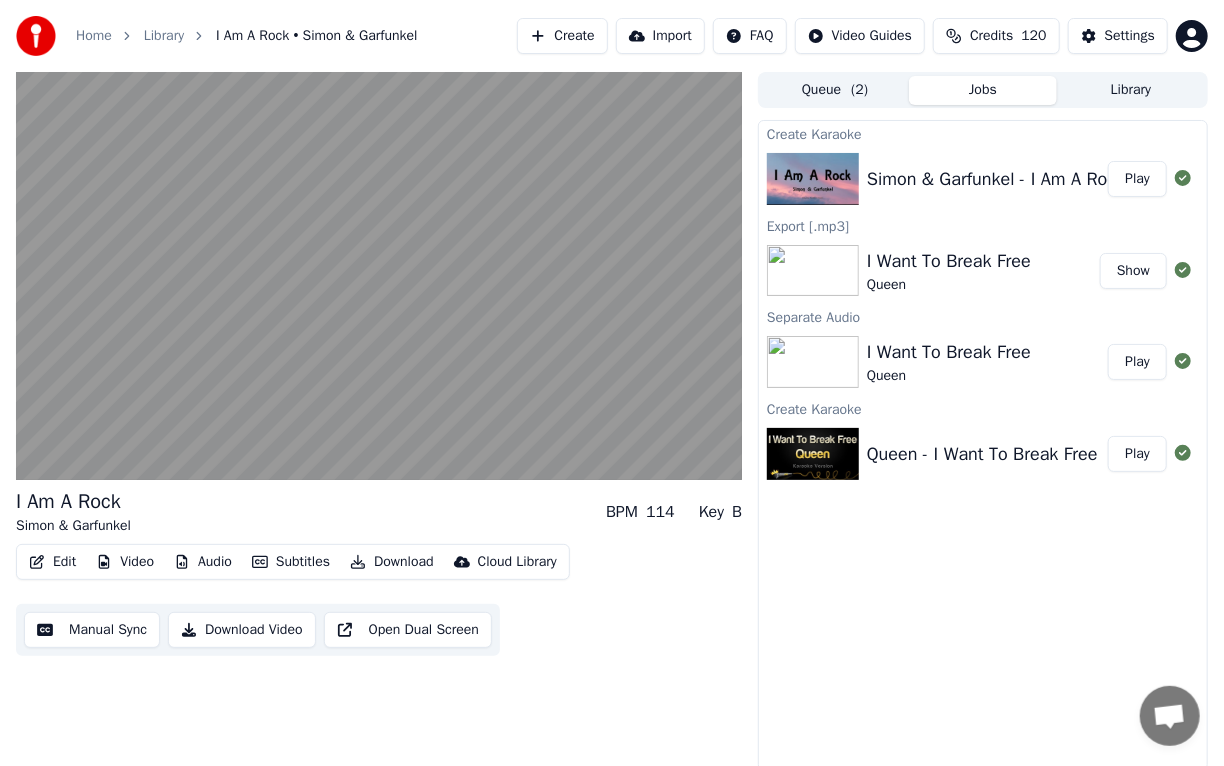 click on "Download" at bounding box center (392, 562) 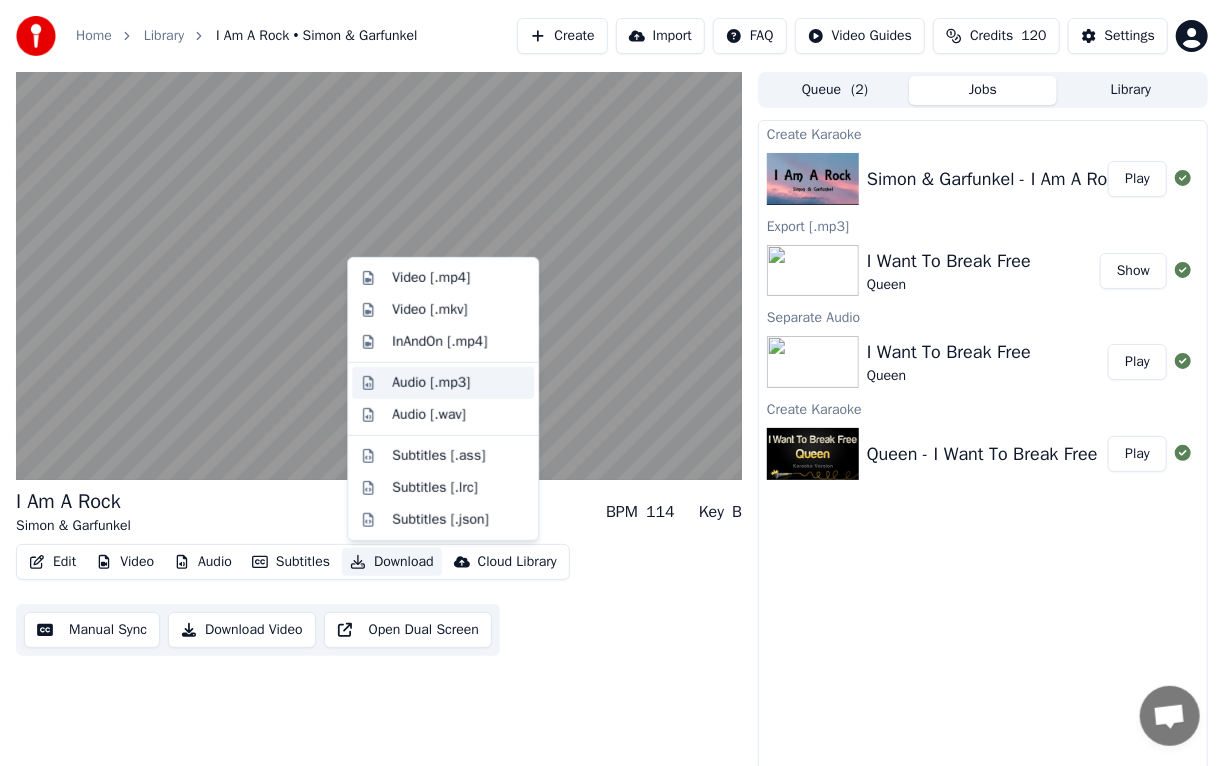 click on "Audio [.mp3]" at bounding box center [431, 383] 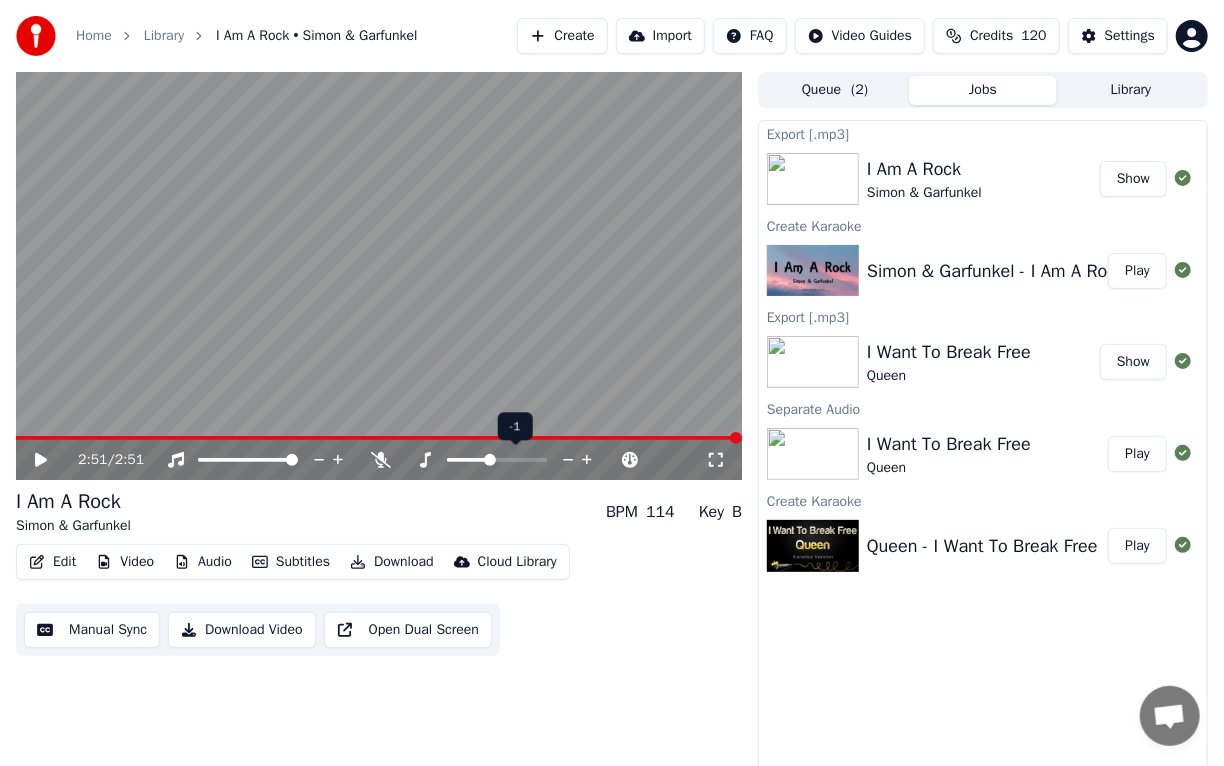 click at bounding box center [468, 460] 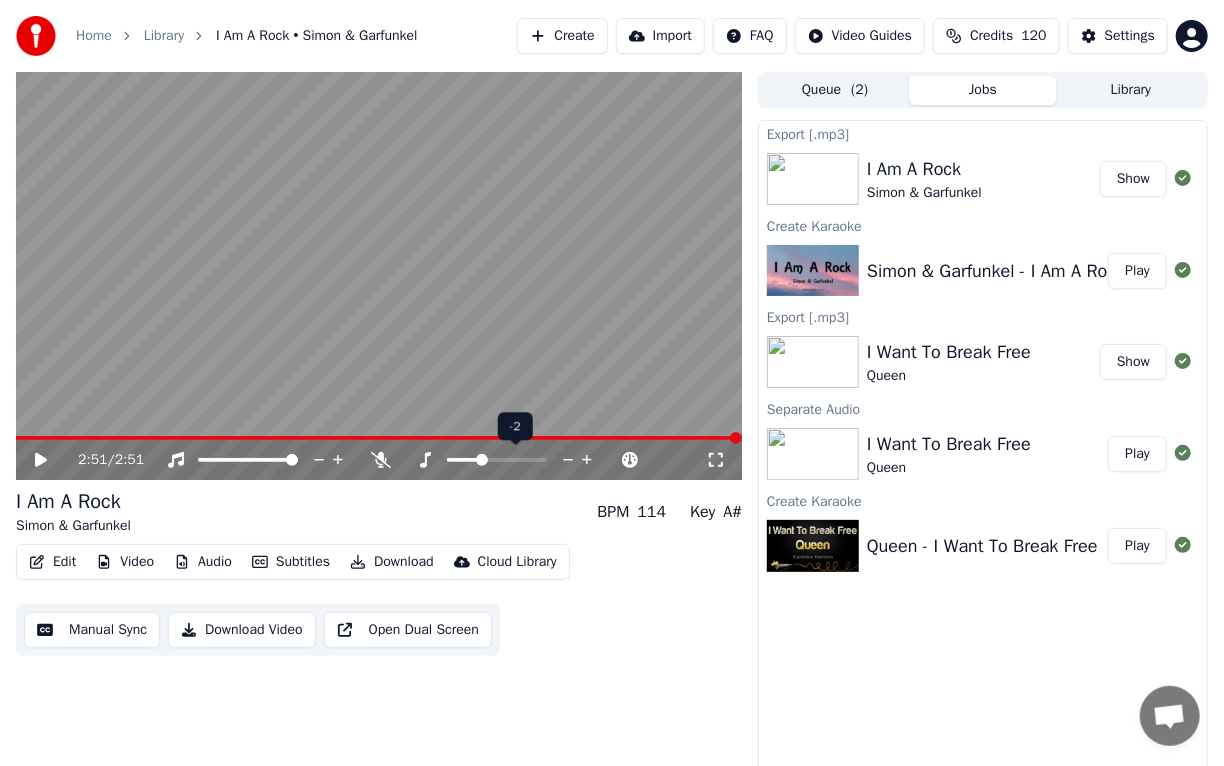 click at bounding box center (482, 460) 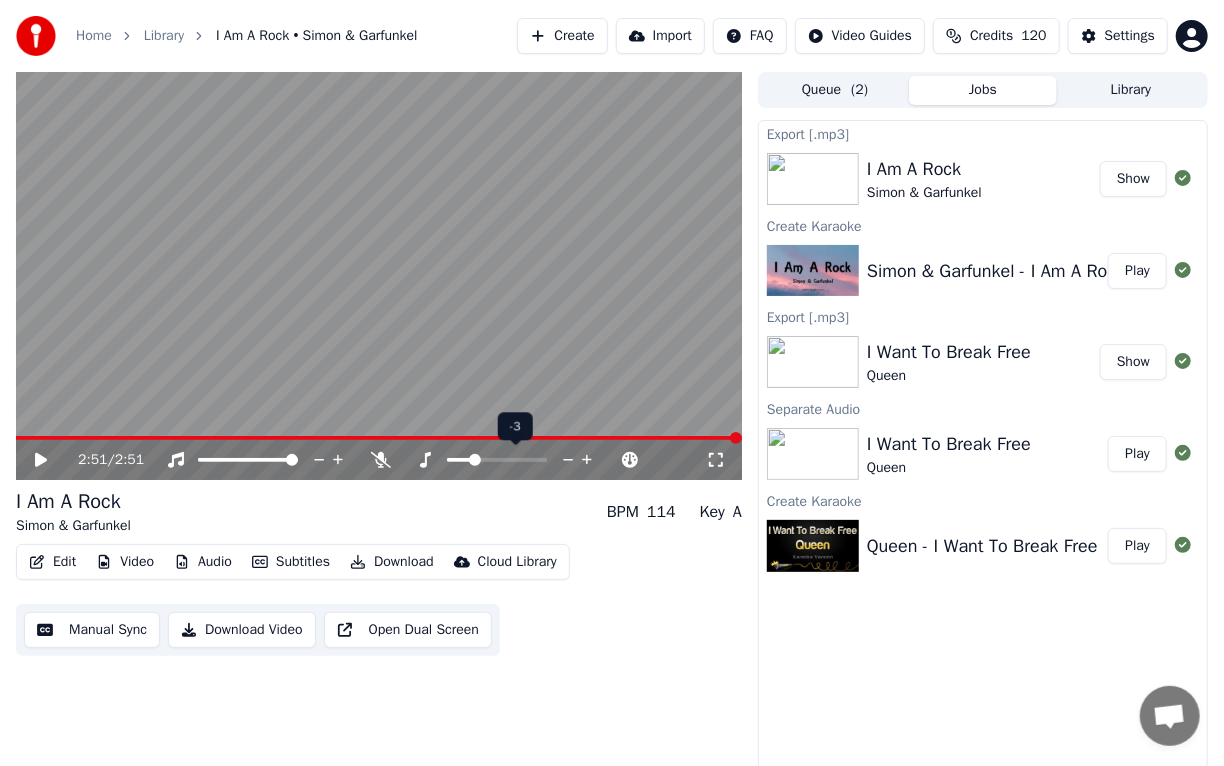 click at bounding box center (515, 460) 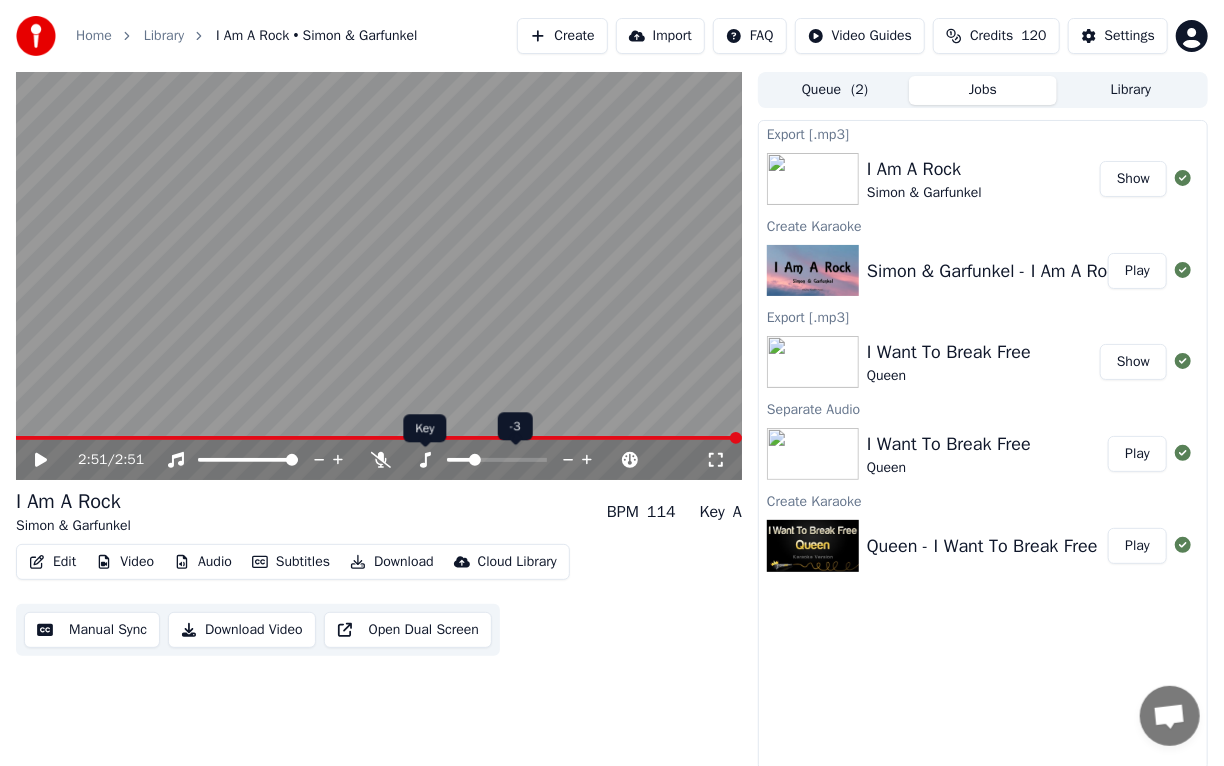click on "Home Library I Am A Rock • Simon & Garfunkel Create Import FAQ Video Guides Credits 120 Settings 2:51  /  2:51 I Am A Rock Simon & Garfunkel BPM 114 Key A Edit Video Audio Subtitles Download Cloud Library Manual Sync Download Video Open Dual Screen Queue ( 2 ) Jobs Library Export [.mp3] I Am A Rock Simon & Garfunkel Show Create [PERSON_NAME] & Garfunkel - I Am A Rock Play Export [.mp3] I Want To Break Free Queen Show Separate Audio I Want To Break Free Queen Play Create Karaoke Queen - I Want To Break Free Play Chat [PERSON_NAME] from Youka Desktop More channels Continue on Email Network offline. Reconnecting... No messages can be received or sent for now. Youka Desktop Hello! How can I help you?  Send a file Insert an emoji Send a file Audio message We run on Crisp -3 -3 Key Key" at bounding box center [612, 383] 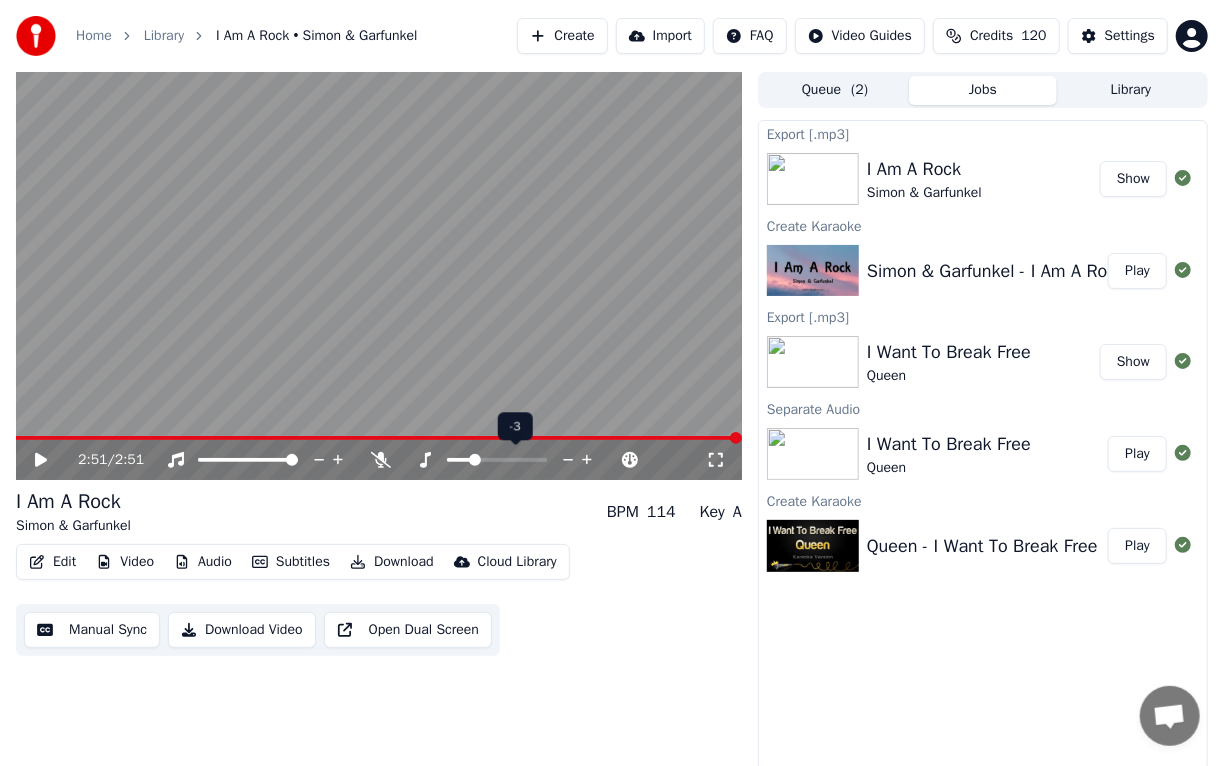 click at bounding box center [475, 460] 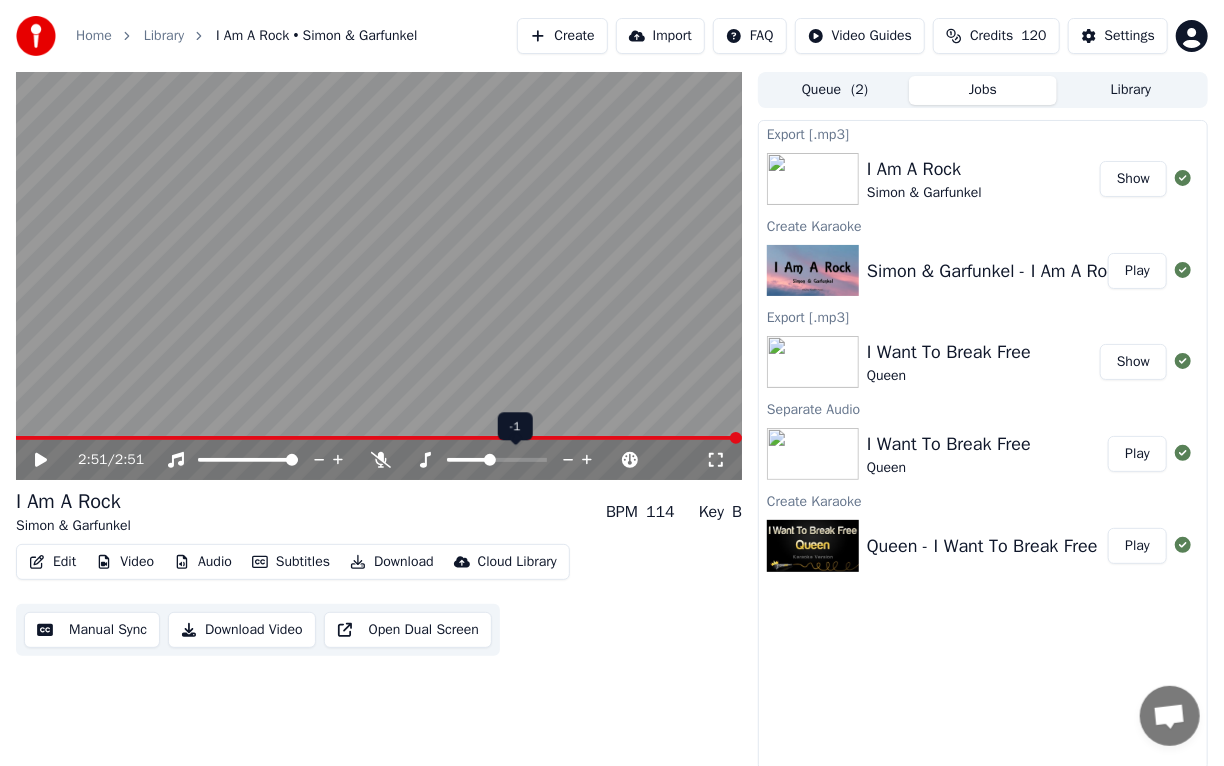 click at bounding box center [490, 460] 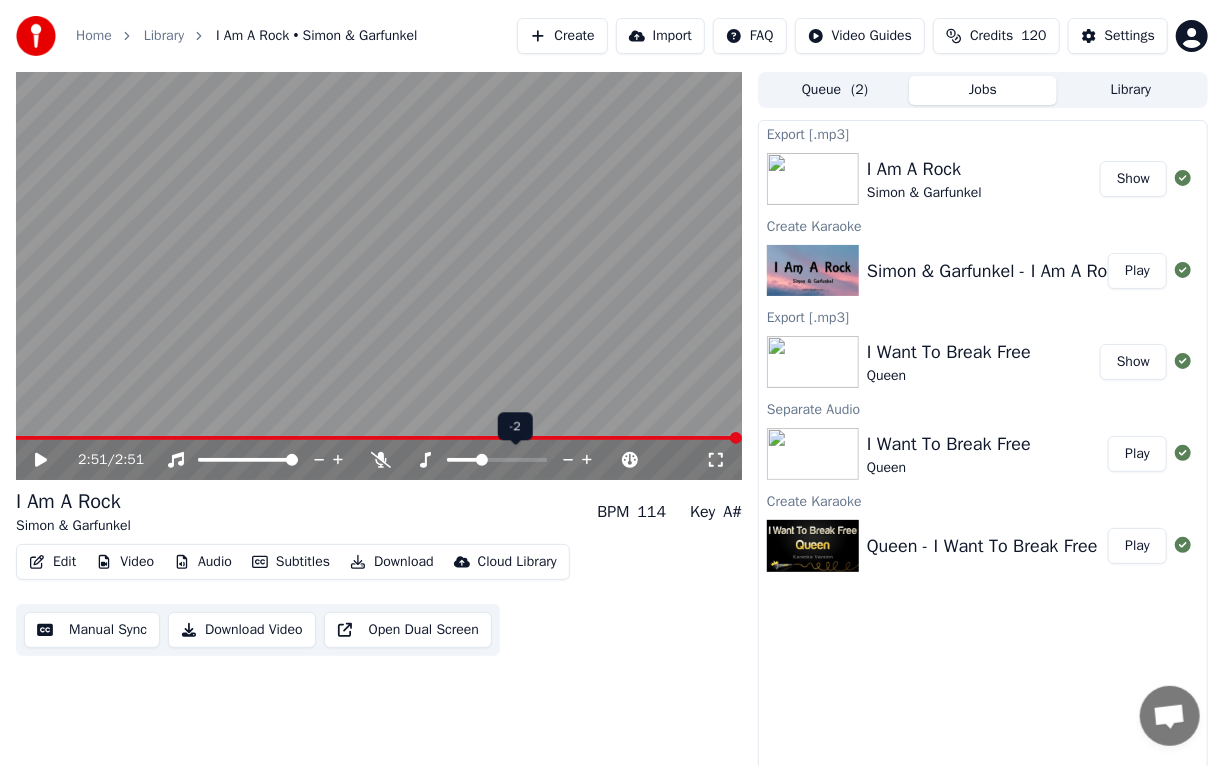 click at bounding box center (463, 460) 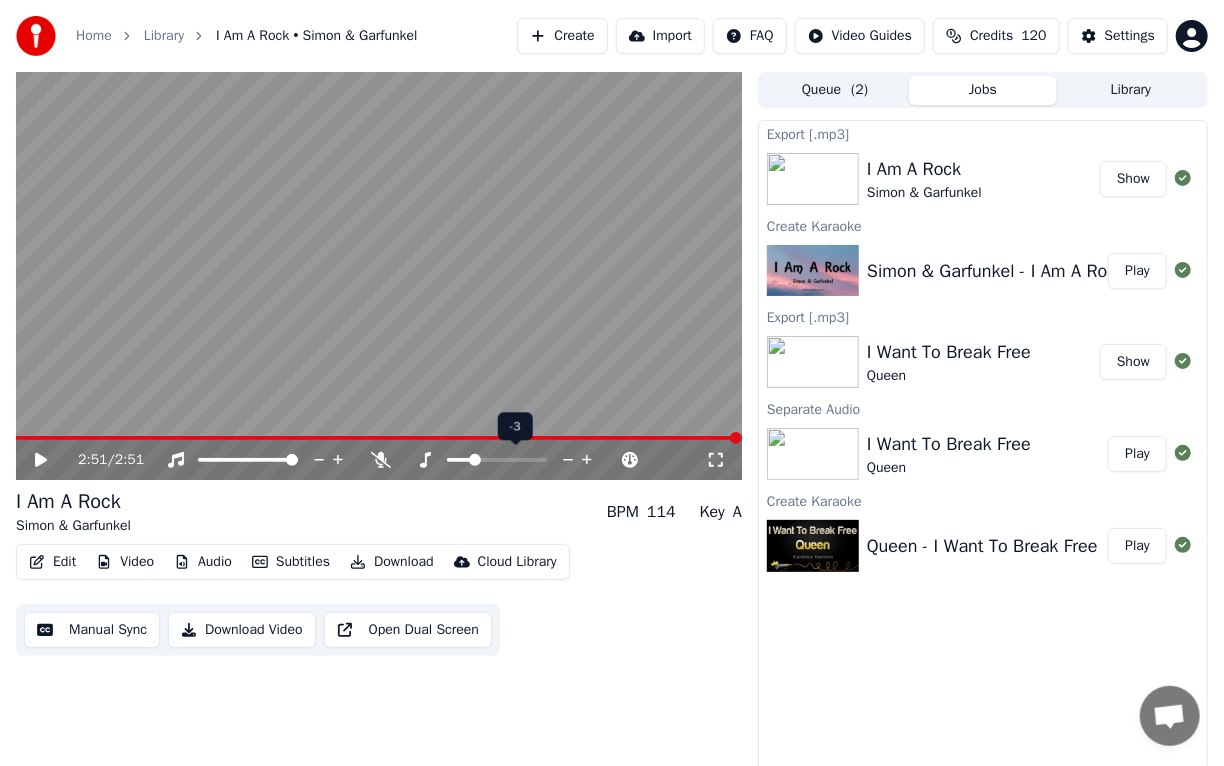 click at bounding box center (475, 460) 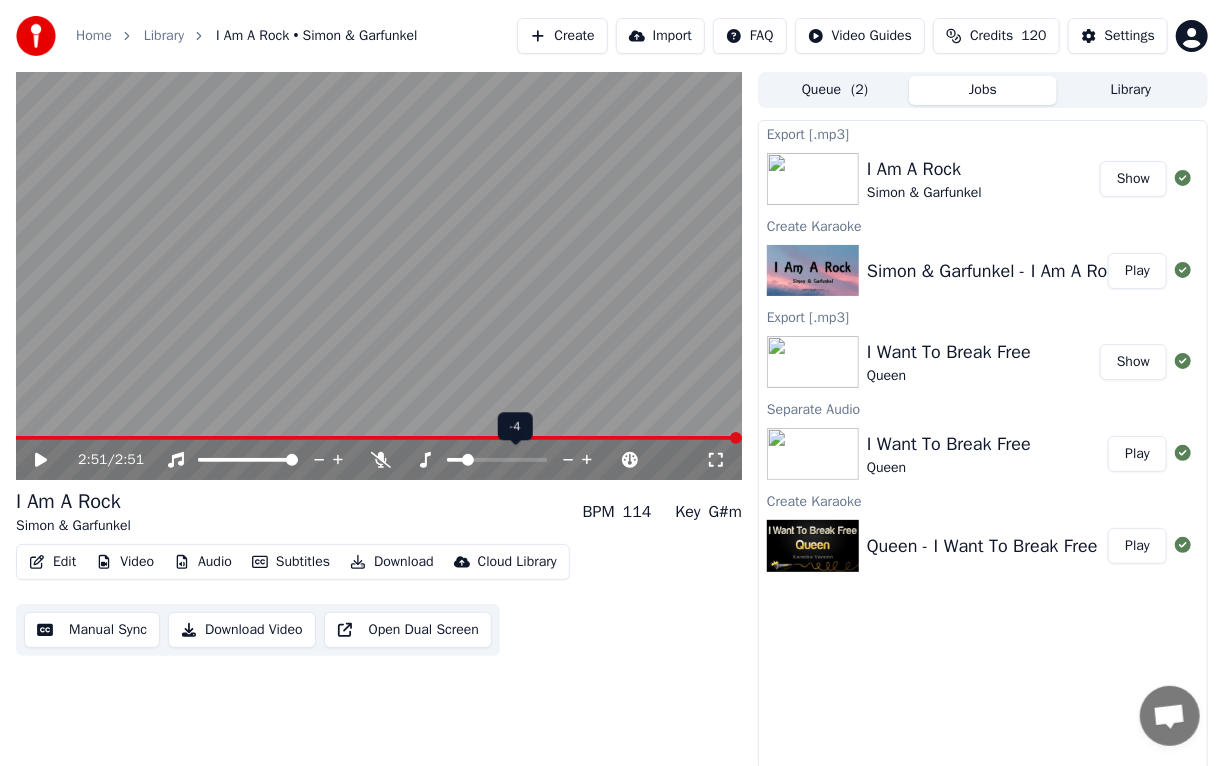 click at bounding box center [468, 460] 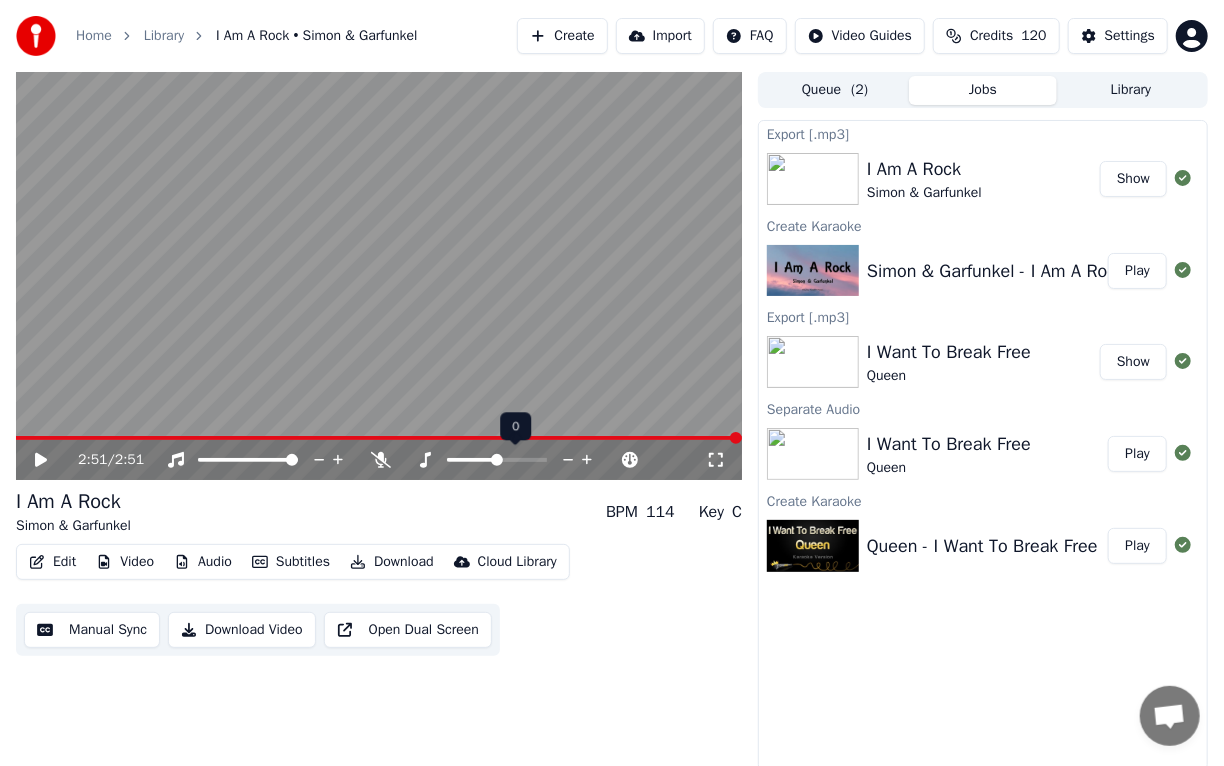 click at bounding box center (497, 460) 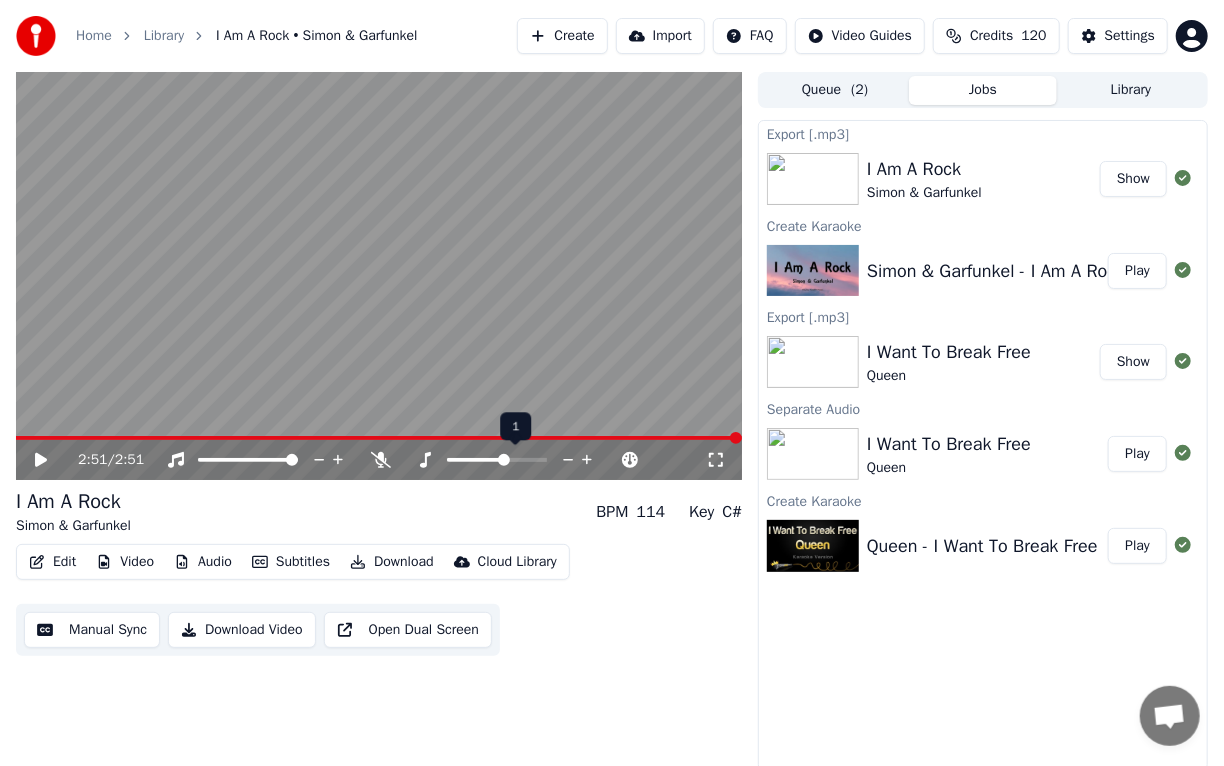 click at bounding box center [515, 460] 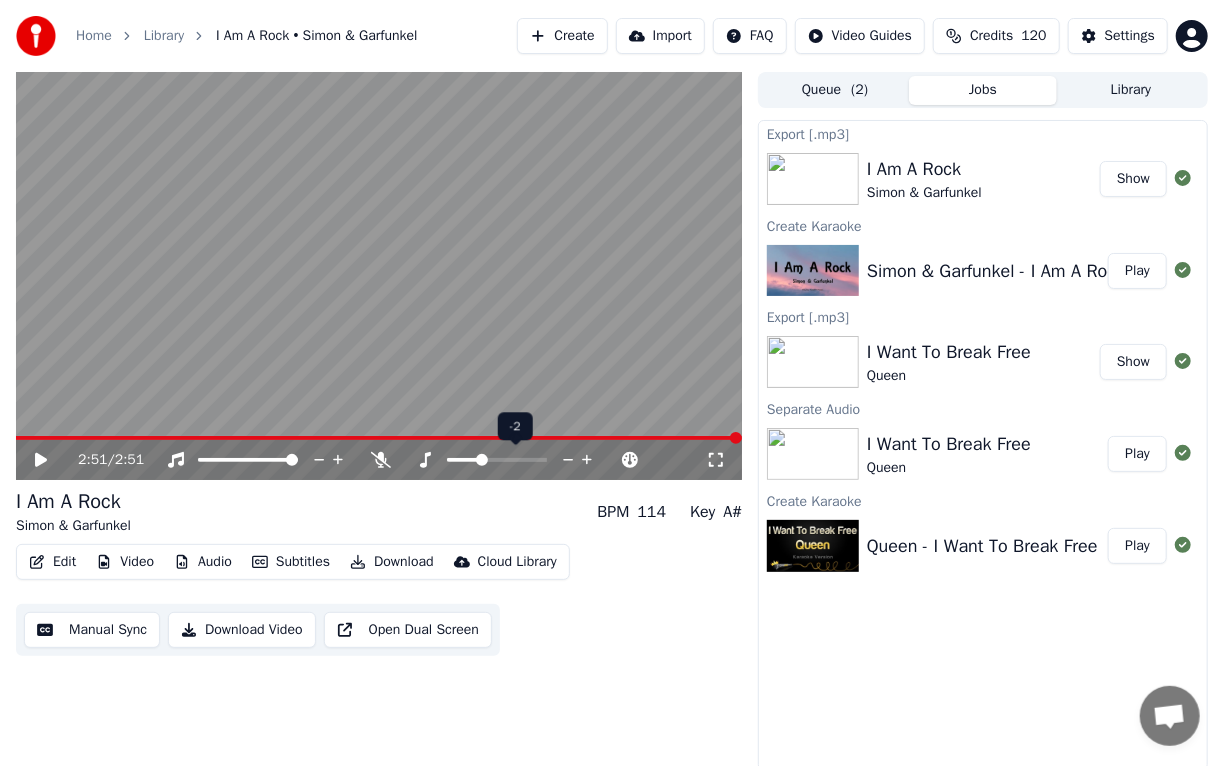 click at bounding box center (482, 460) 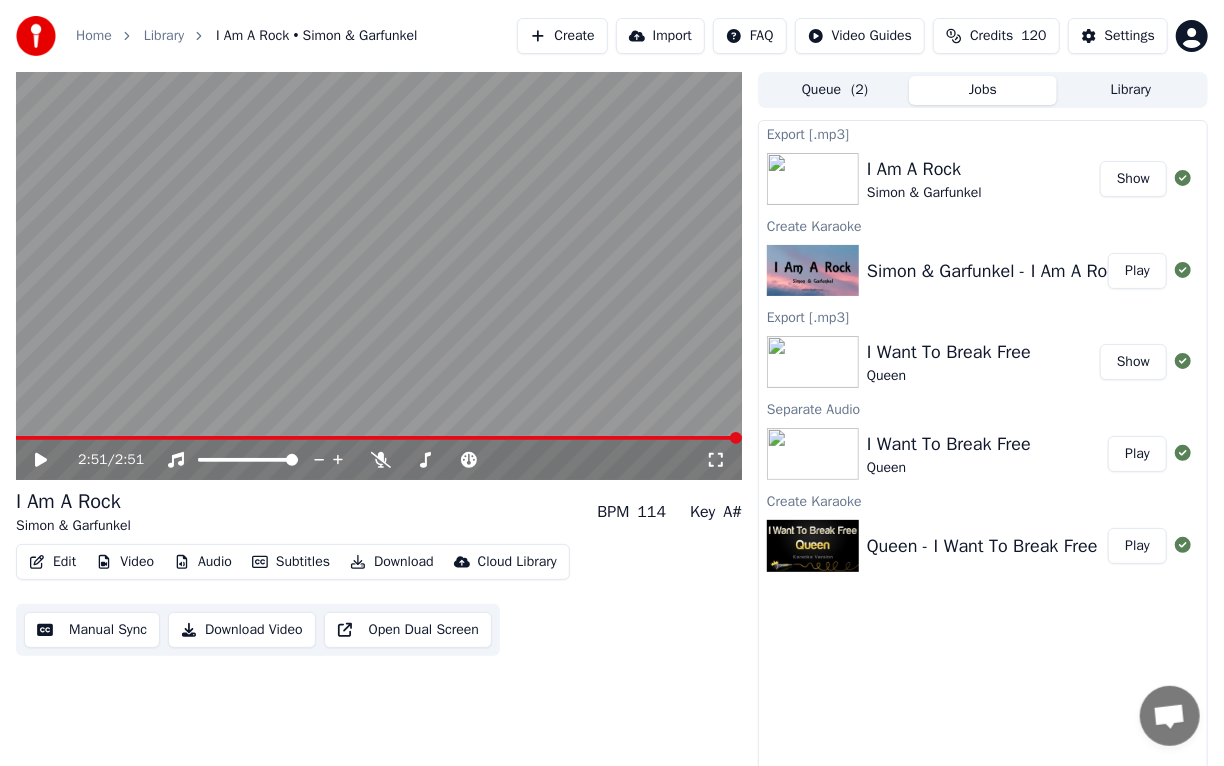 click on "2:51  /  2:51" at bounding box center (379, 460) 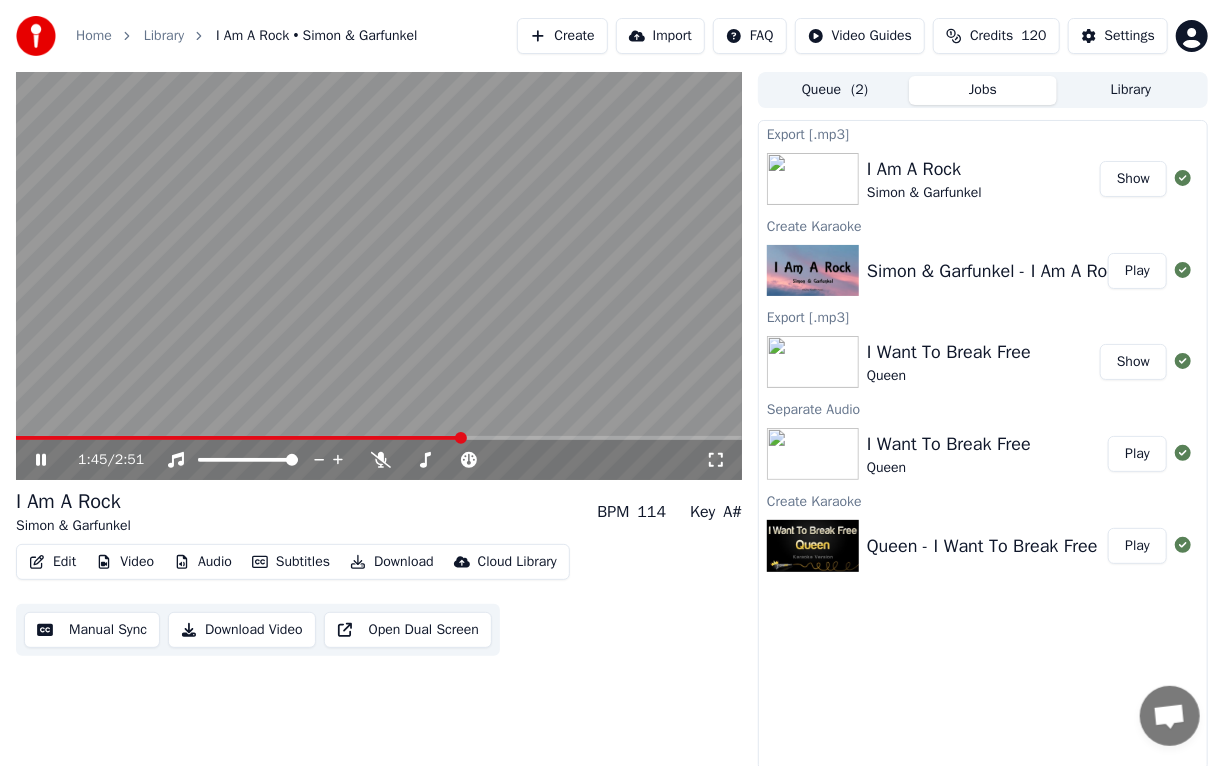 click 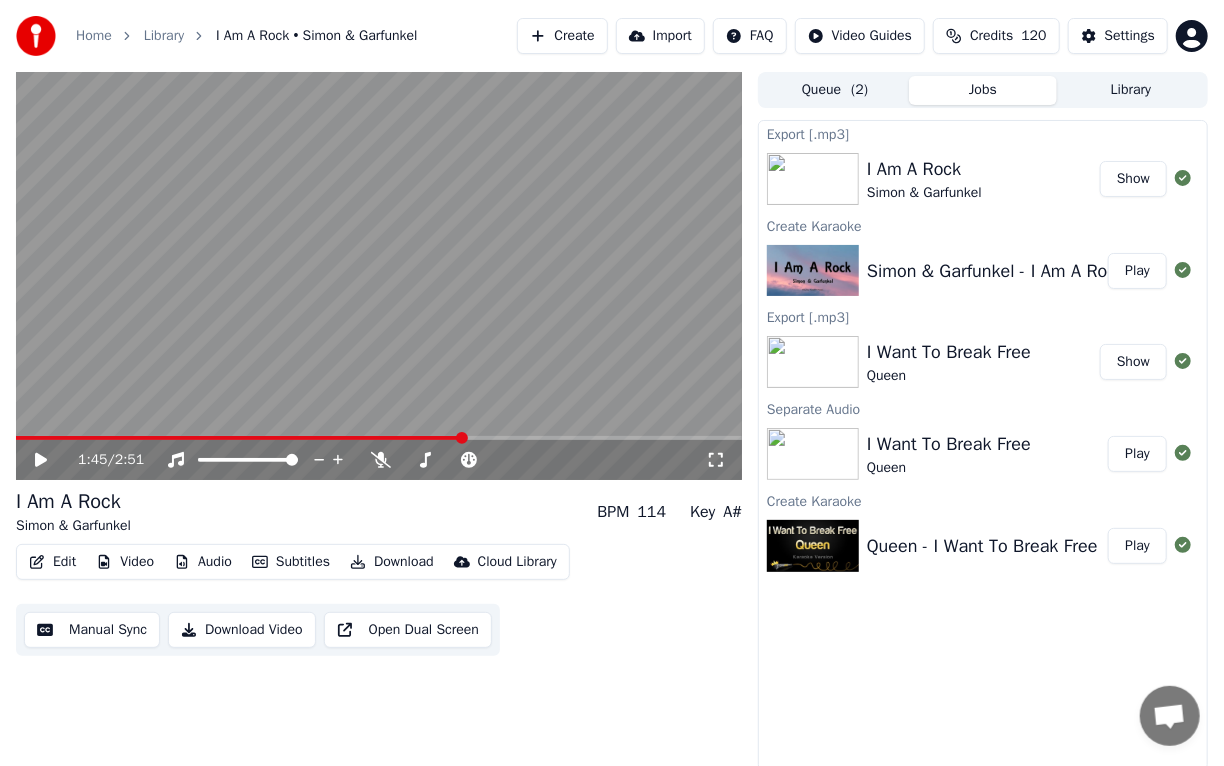 click 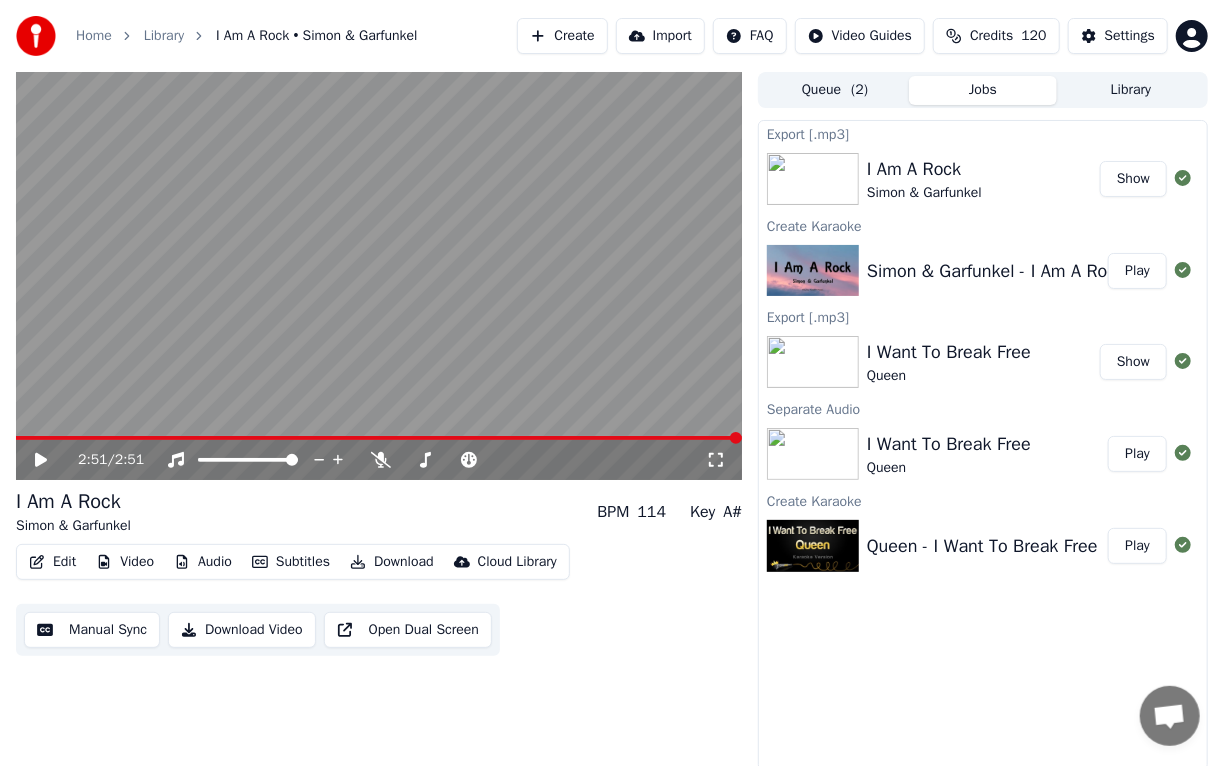 click 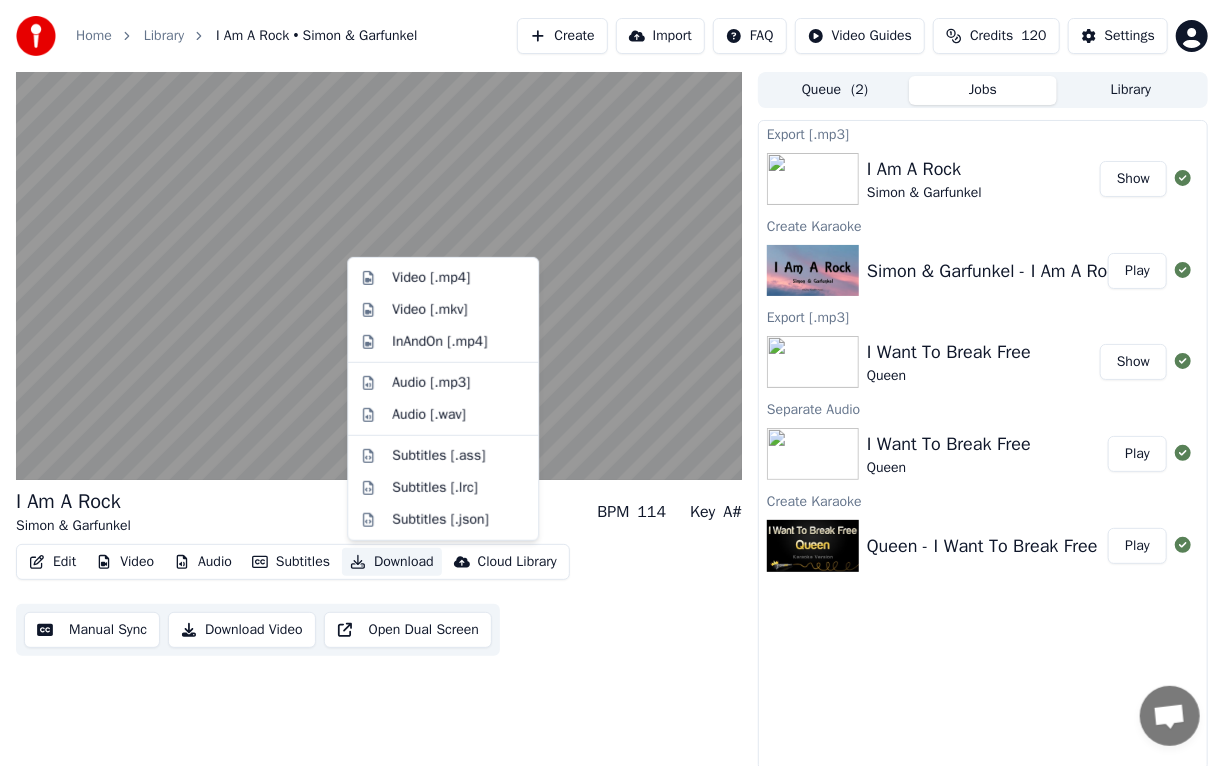 click on "Download" at bounding box center (392, 562) 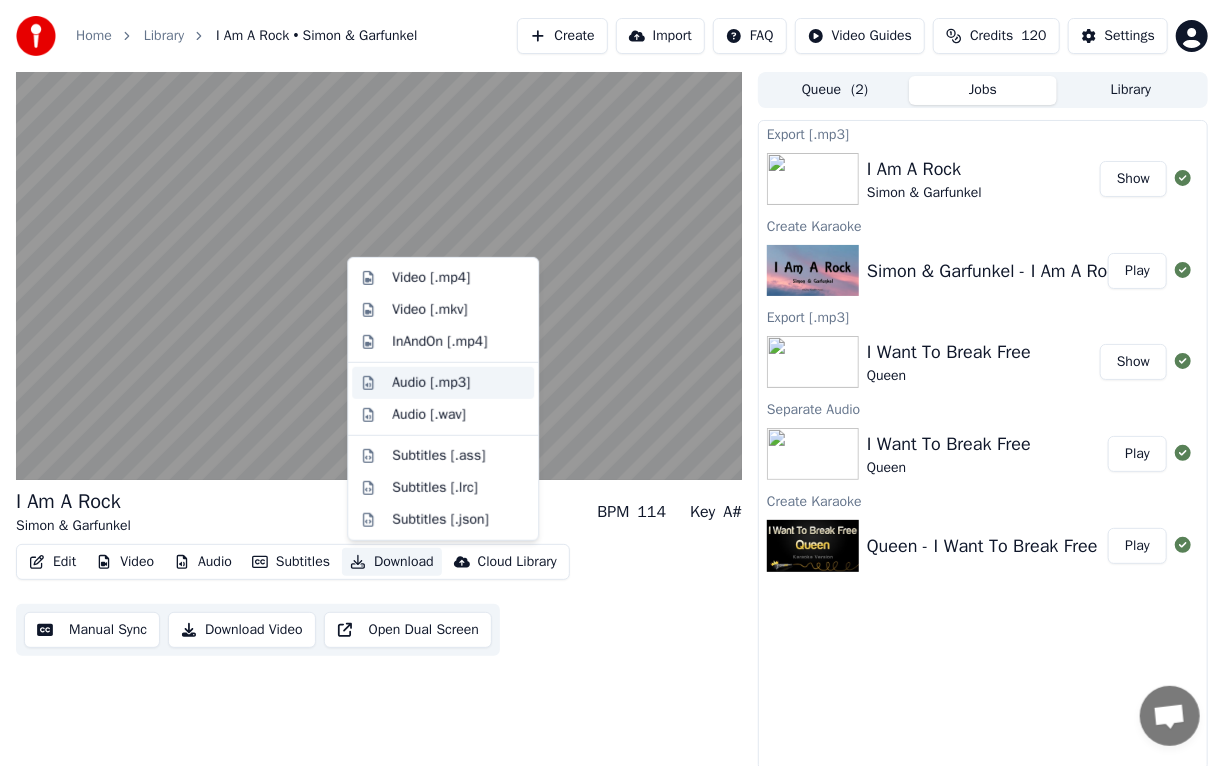click on "Audio [.mp3]" at bounding box center [431, 383] 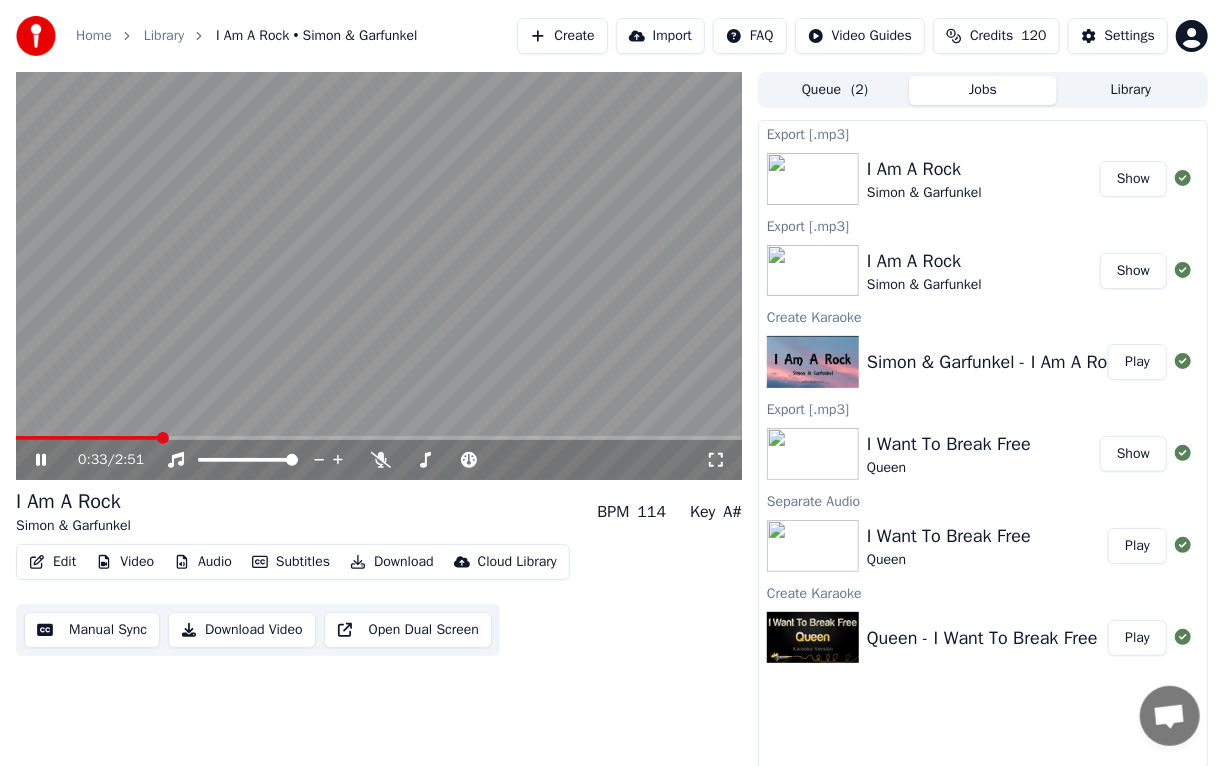 click 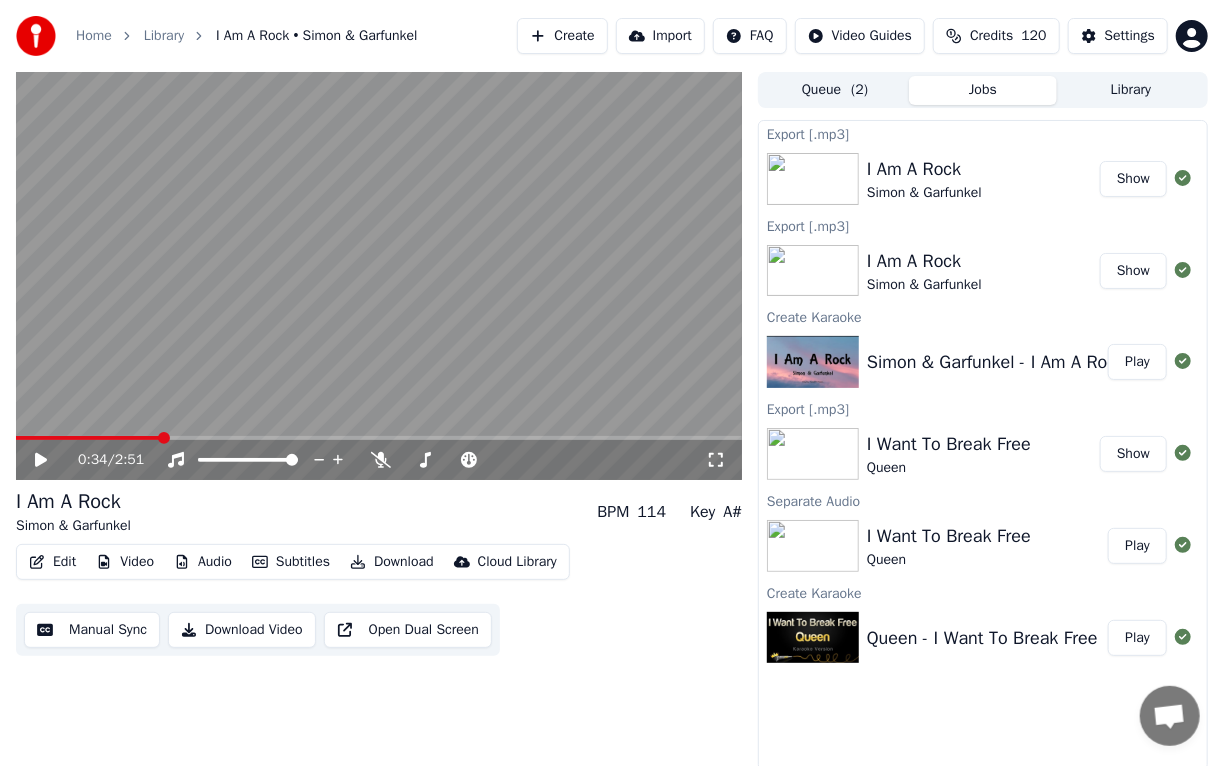 drag, startPoint x: 1124, startPoint y: 0, endPoint x: 488, endPoint y: 705, distance: 949.4846 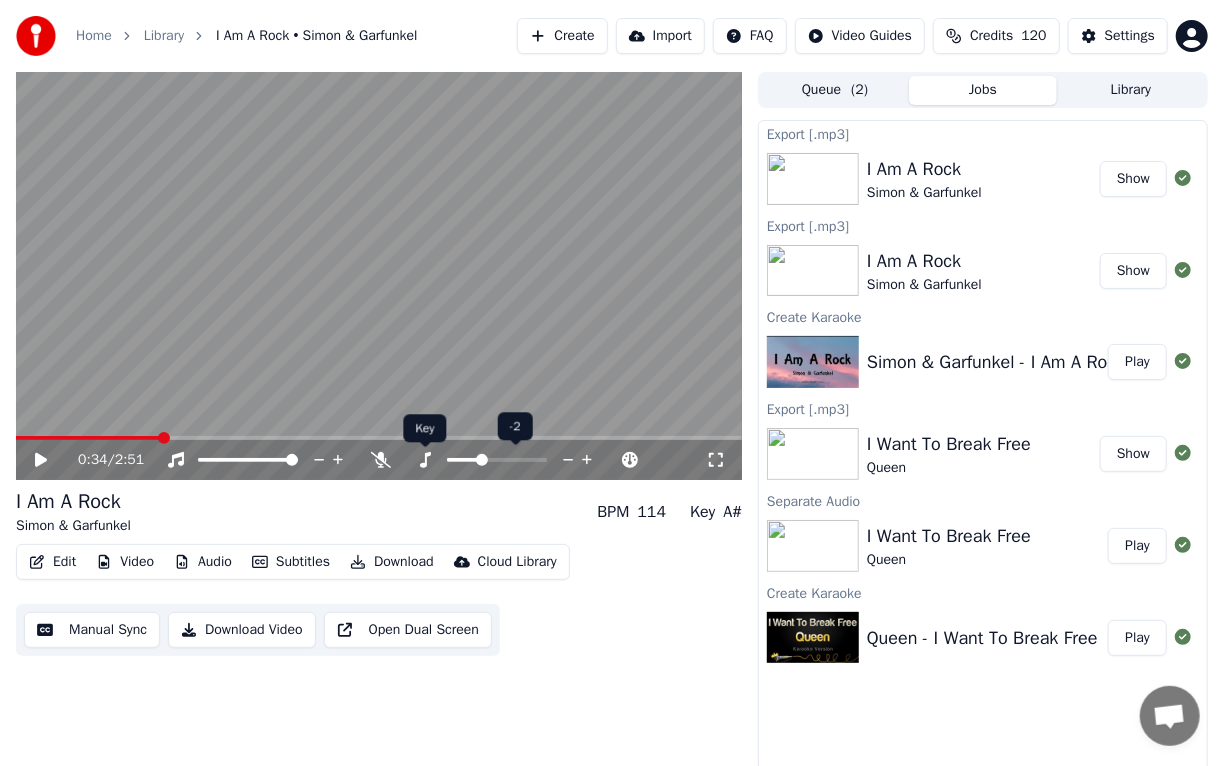 click 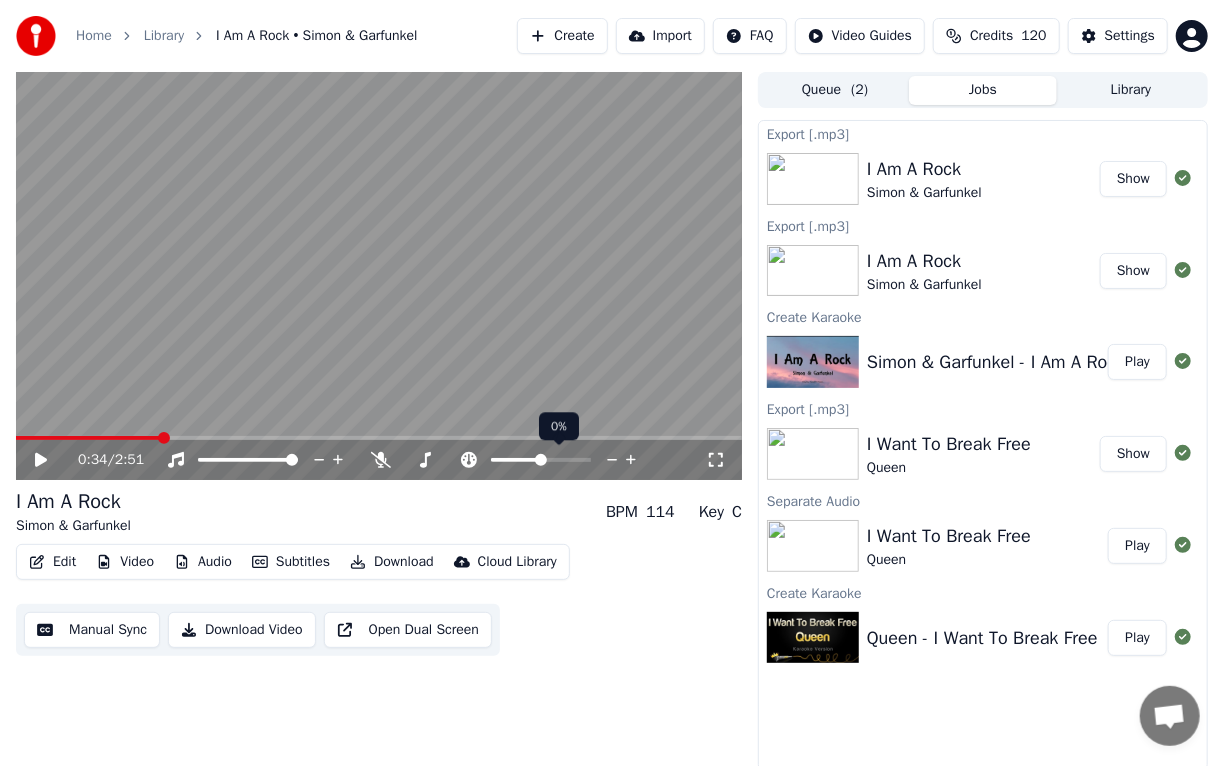 click at bounding box center [516, 460] 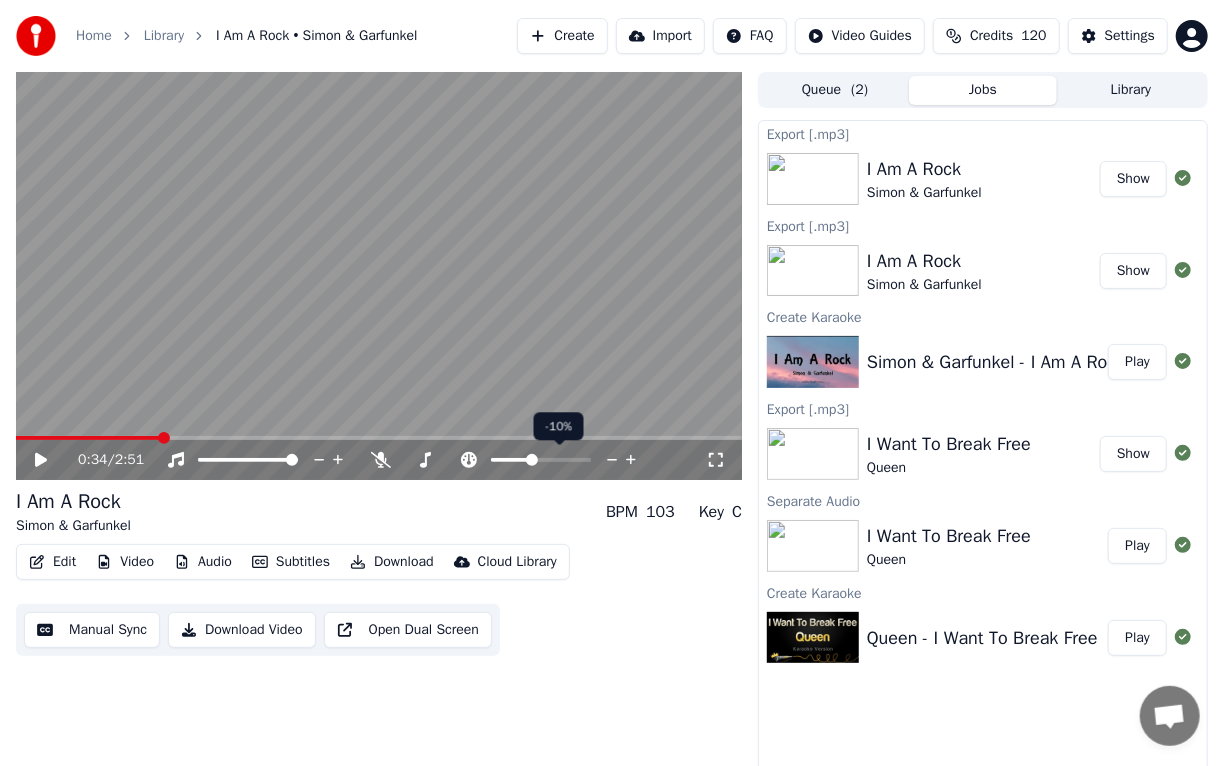 click at bounding box center [511, 460] 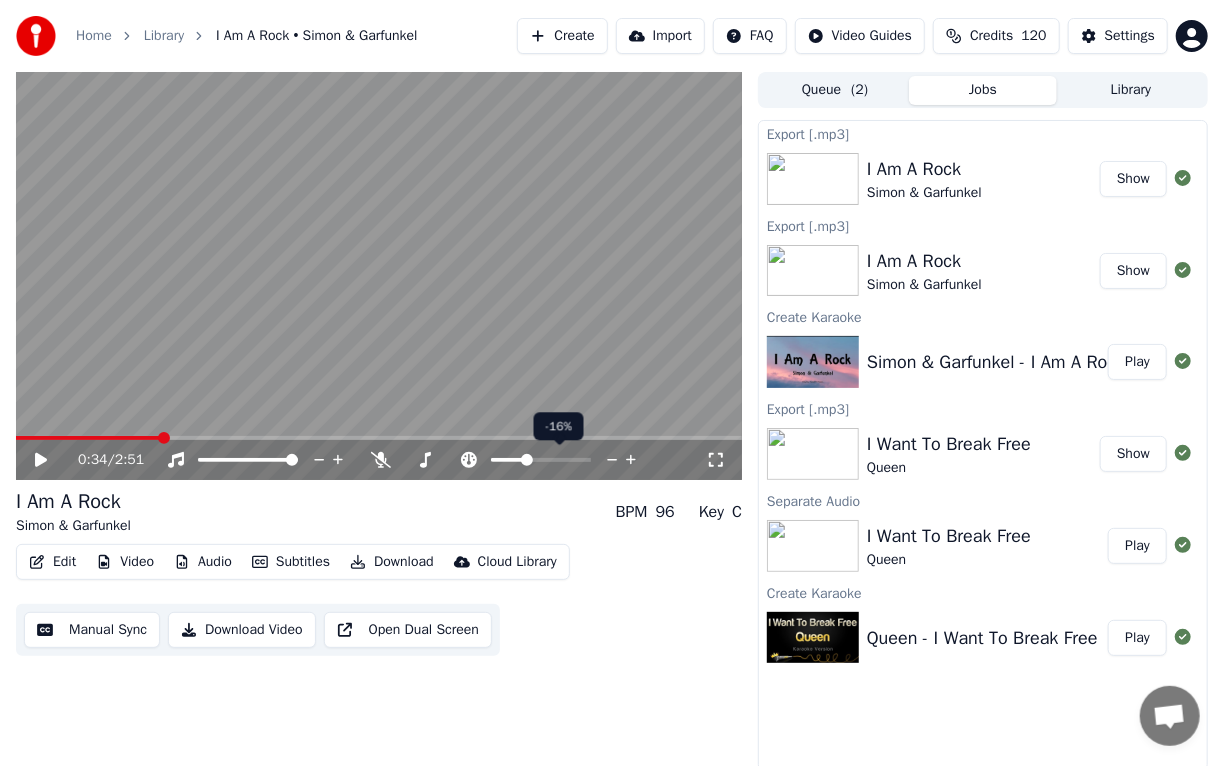 click at bounding box center (559, 460) 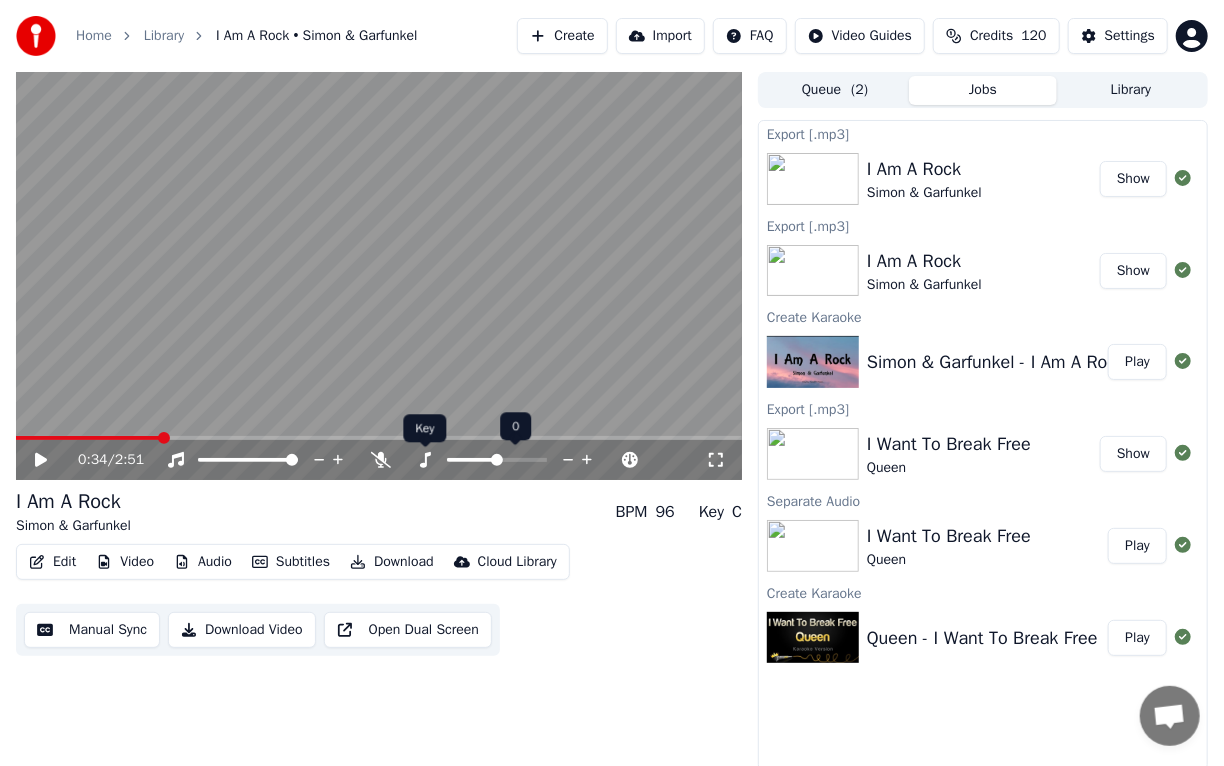 click 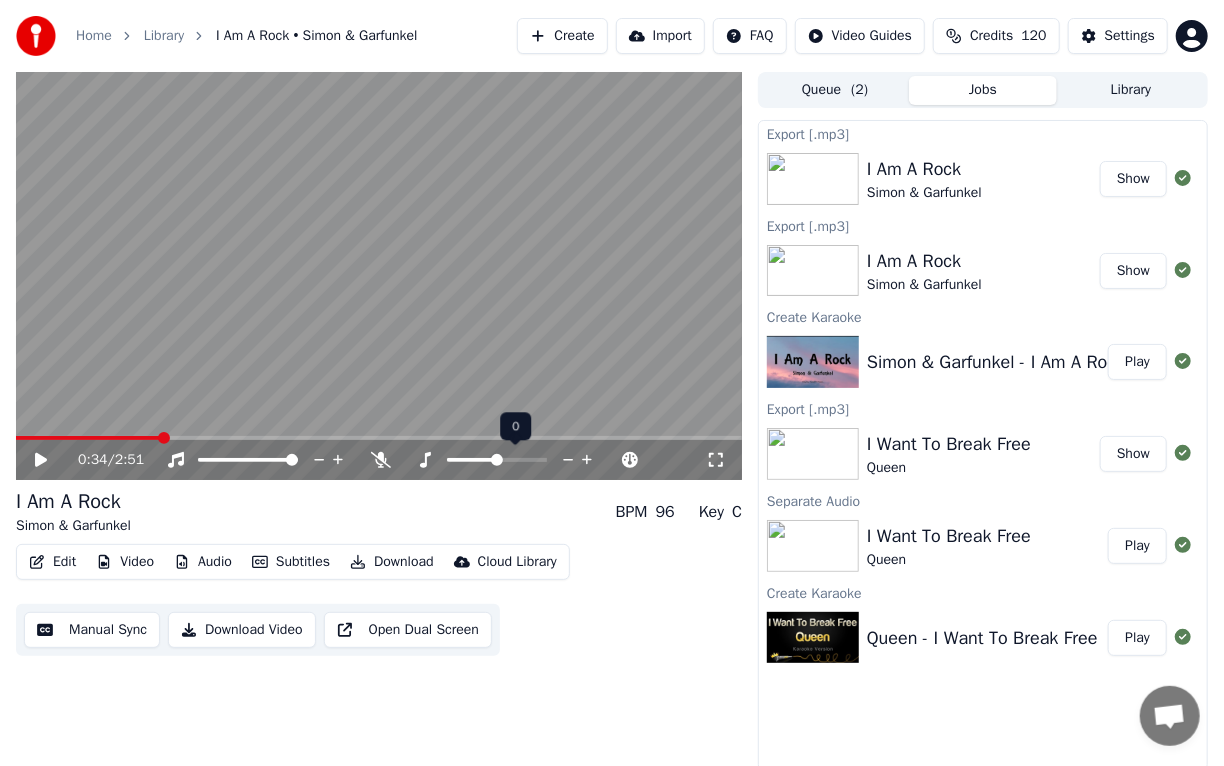 click at bounding box center [515, 460] 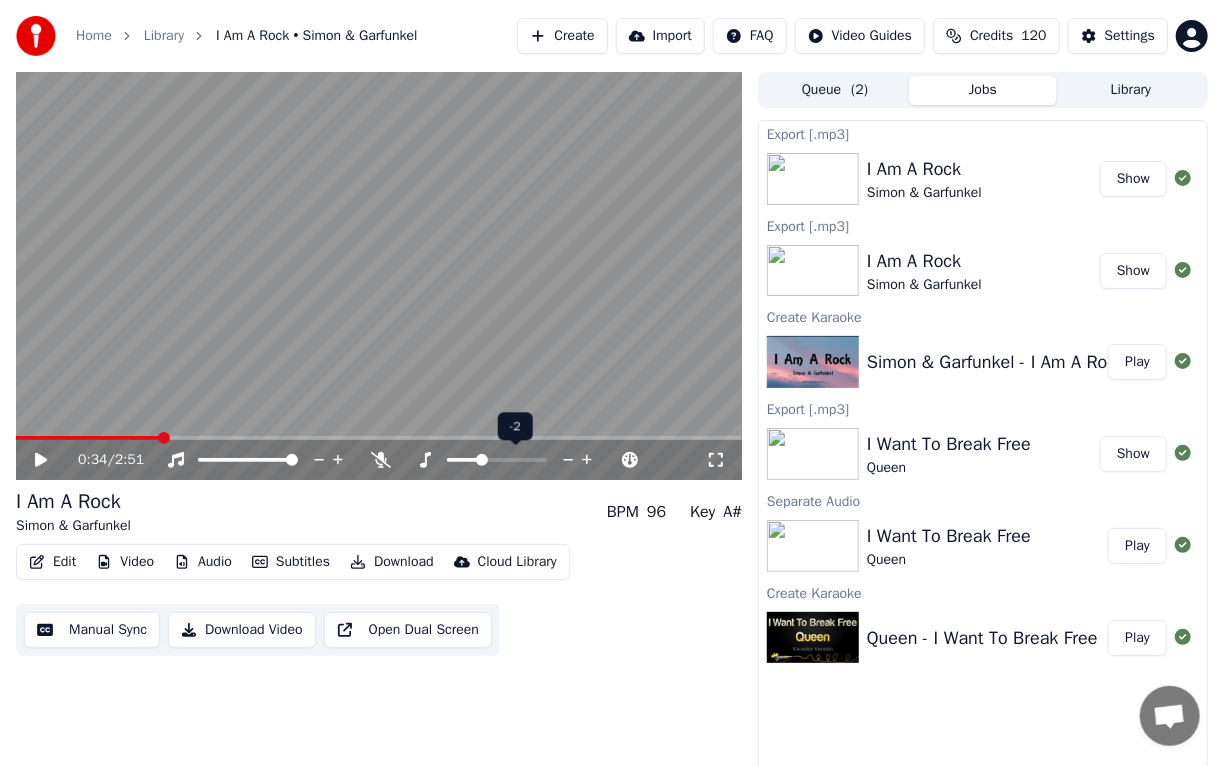 click at bounding box center (482, 460) 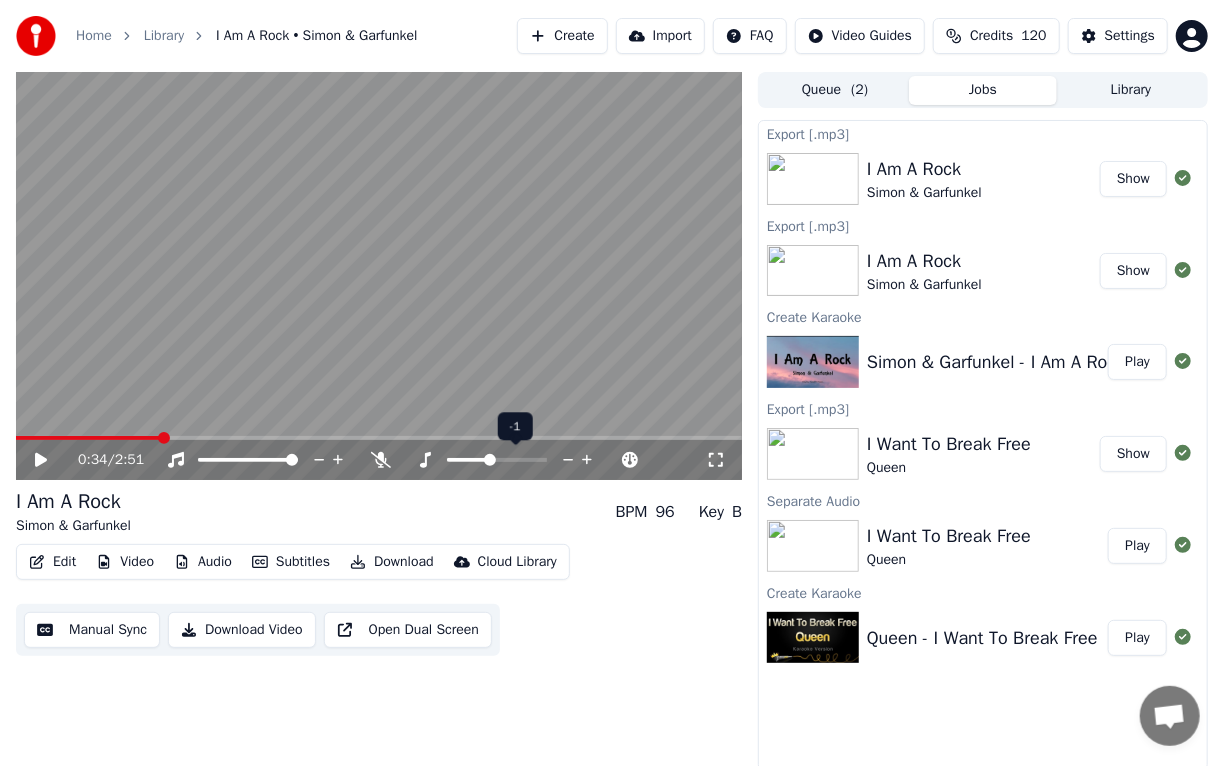 click at bounding box center (497, 460) 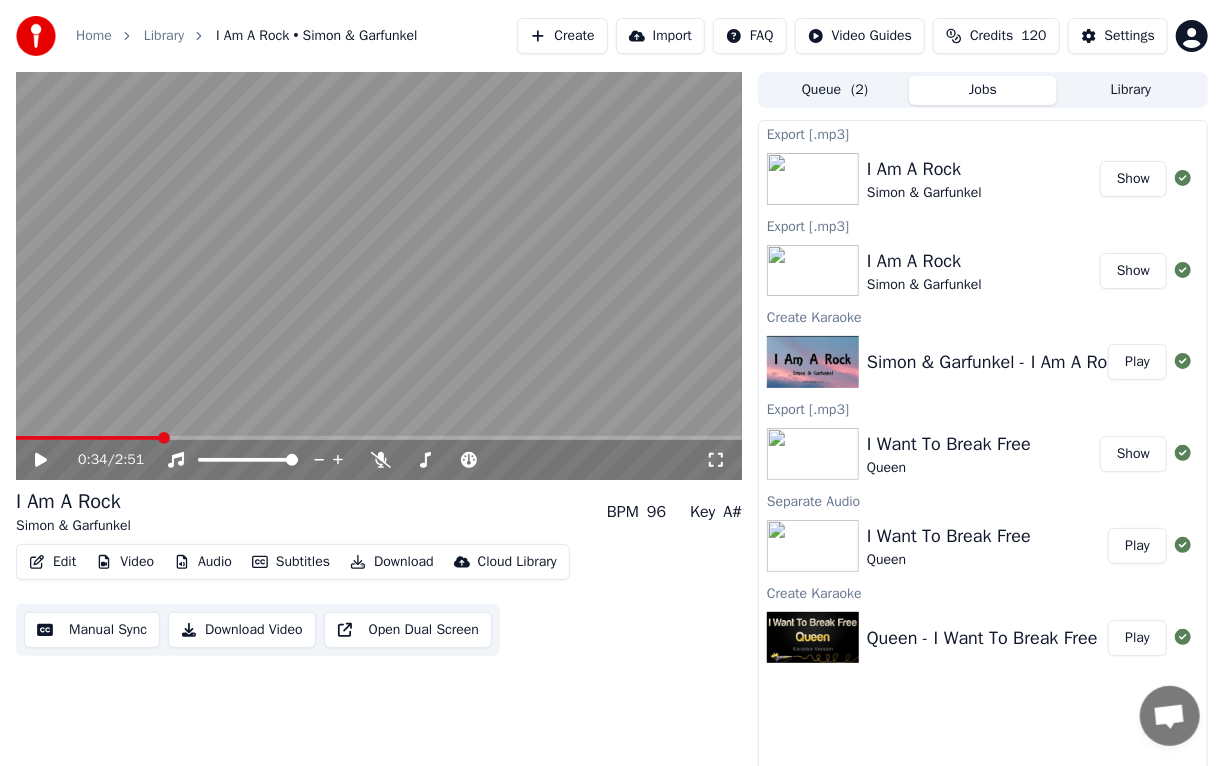 click on "Simon & Garfunkel" at bounding box center [924, 193] 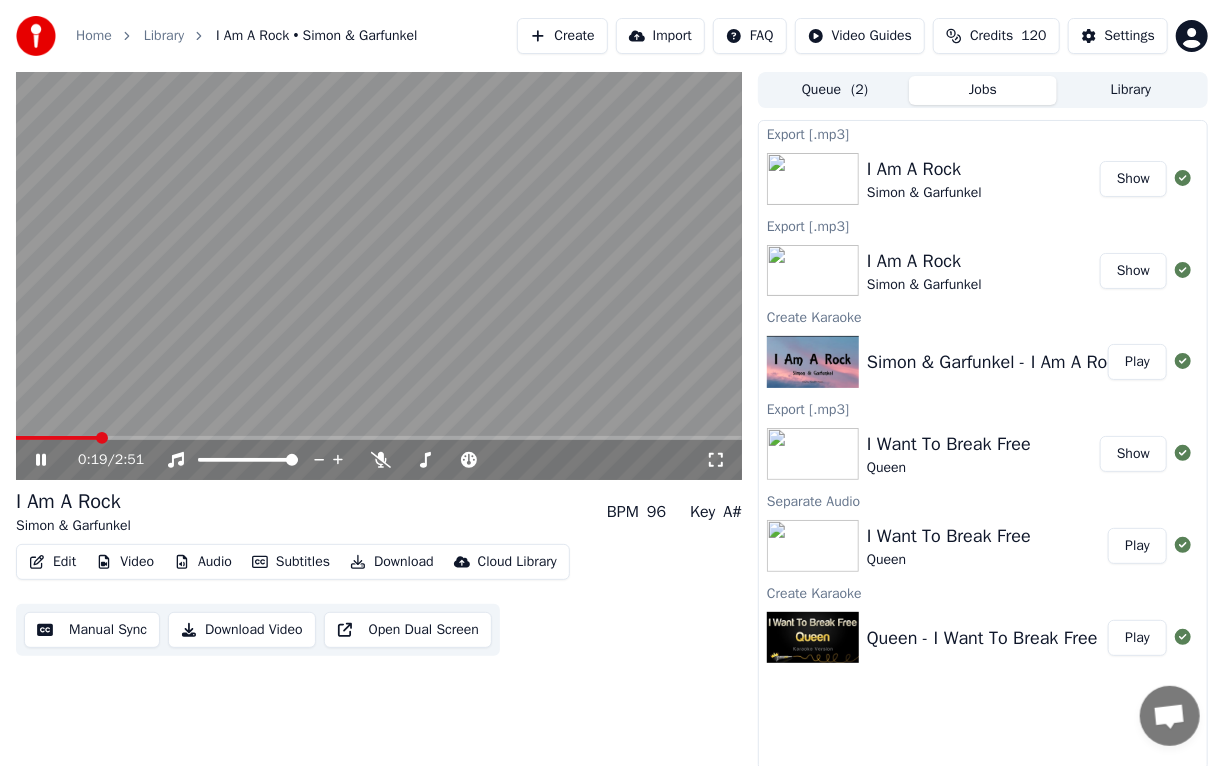 click 